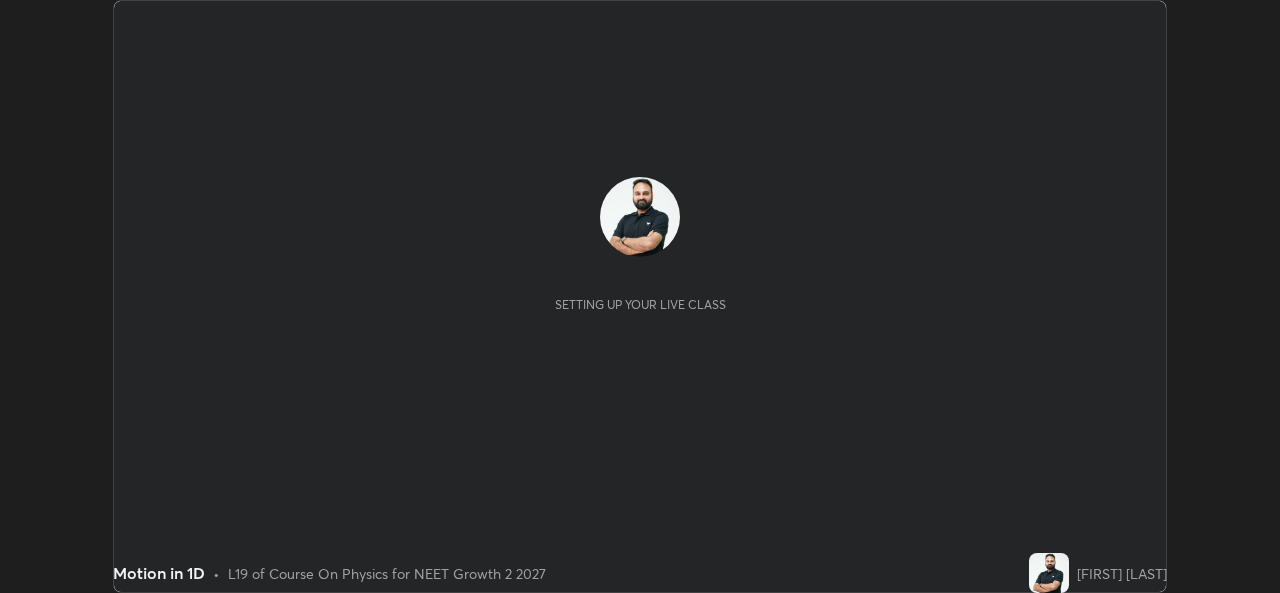 scroll, scrollTop: 0, scrollLeft: 0, axis: both 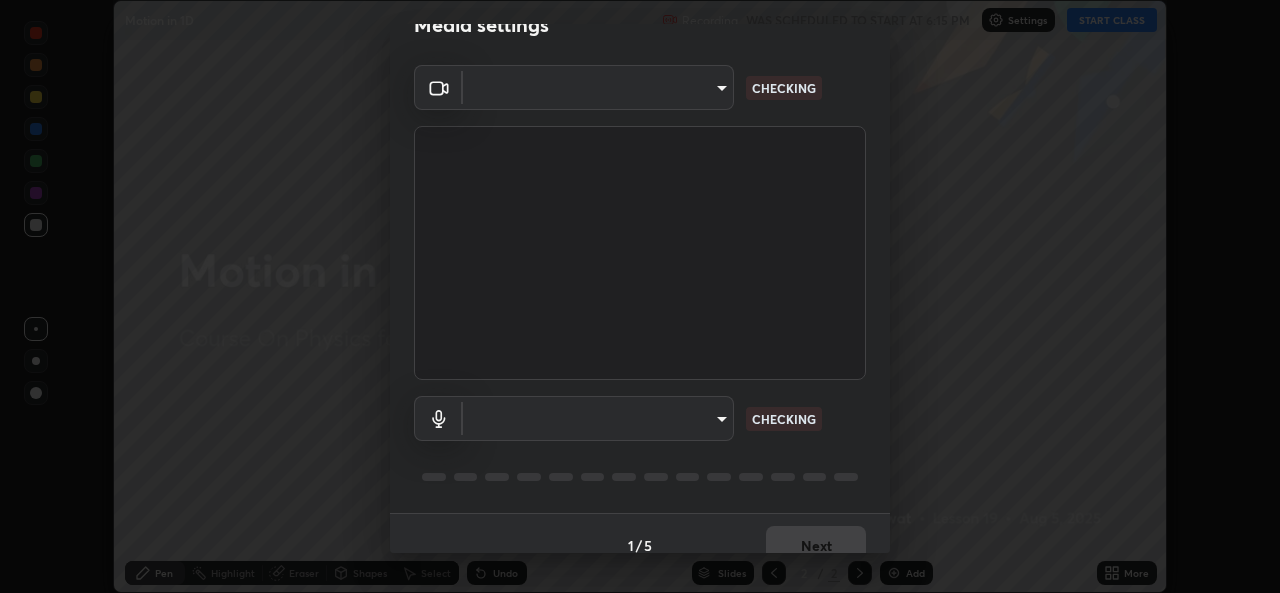 click on "​ CHECKING ​ CHECKING" at bounding box center [640, 289] 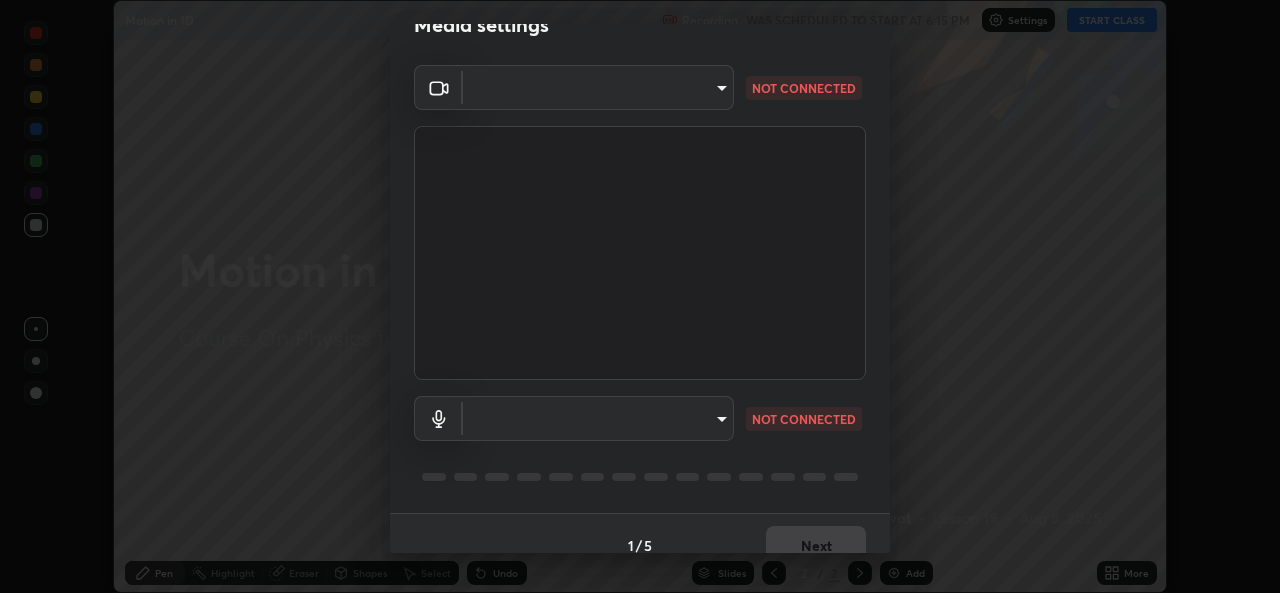 type on "d9eabbb9e311c19d0284951f952de08a34a72adfc2f94cd2cdb53a3f531a5aff" 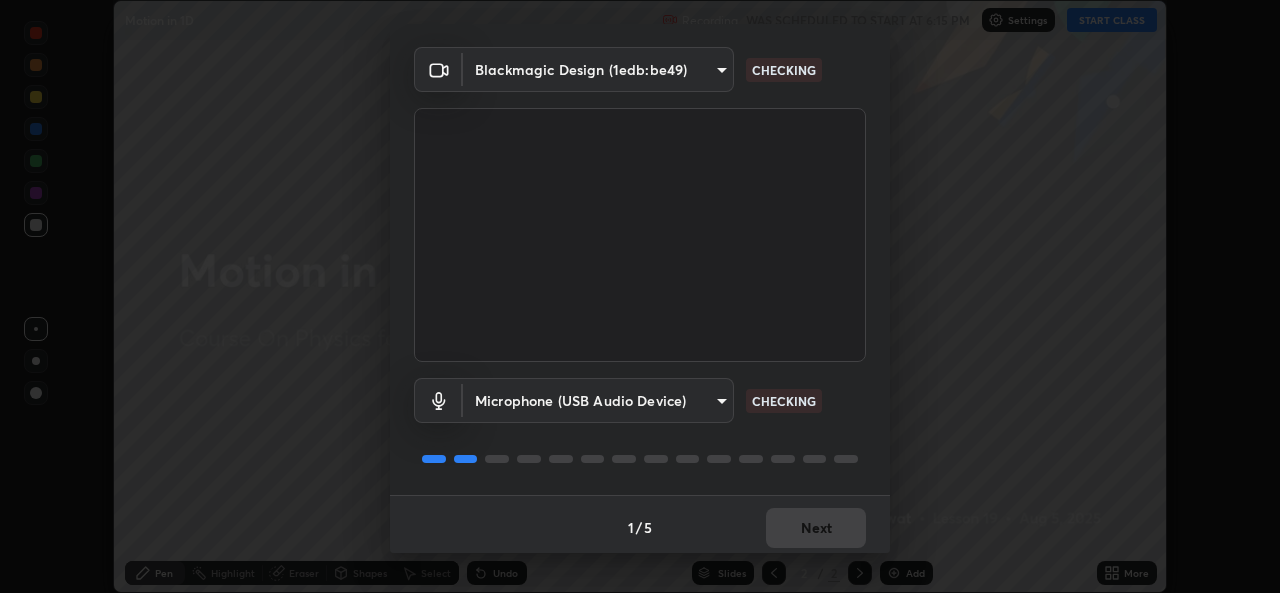 scroll, scrollTop: 60, scrollLeft: 0, axis: vertical 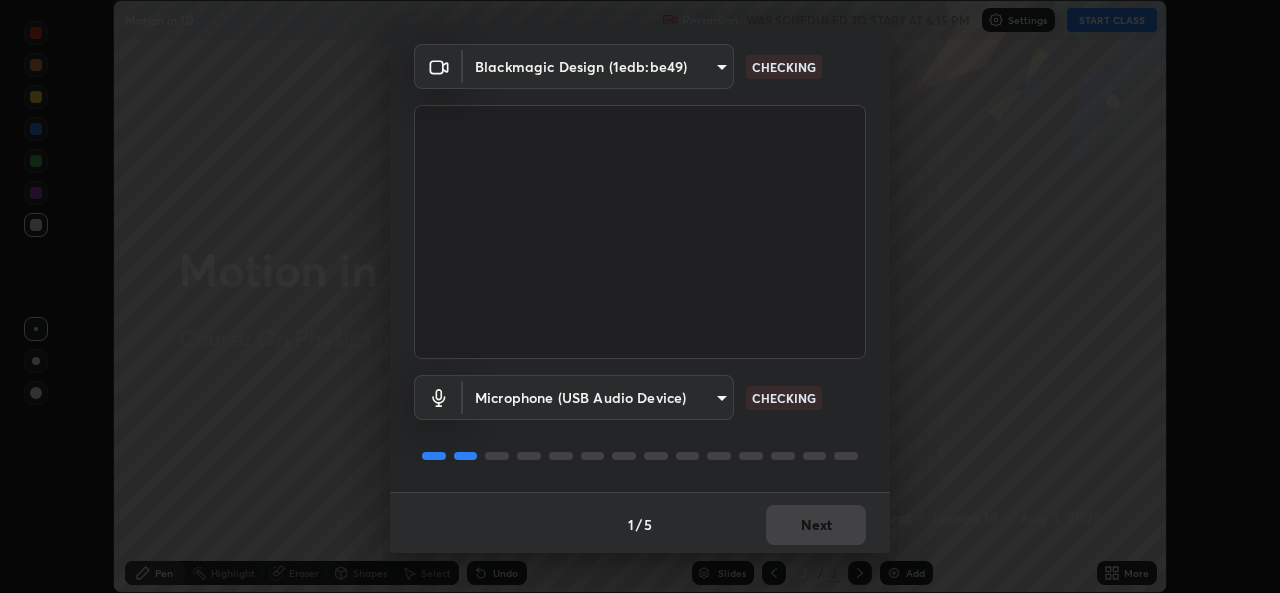 click on "Blackmagic Design (1edb:be49) [HASH] CHECKING Microphone (USB Audio Device) [HASH] CHECKING" at bounding box center [640, 268] 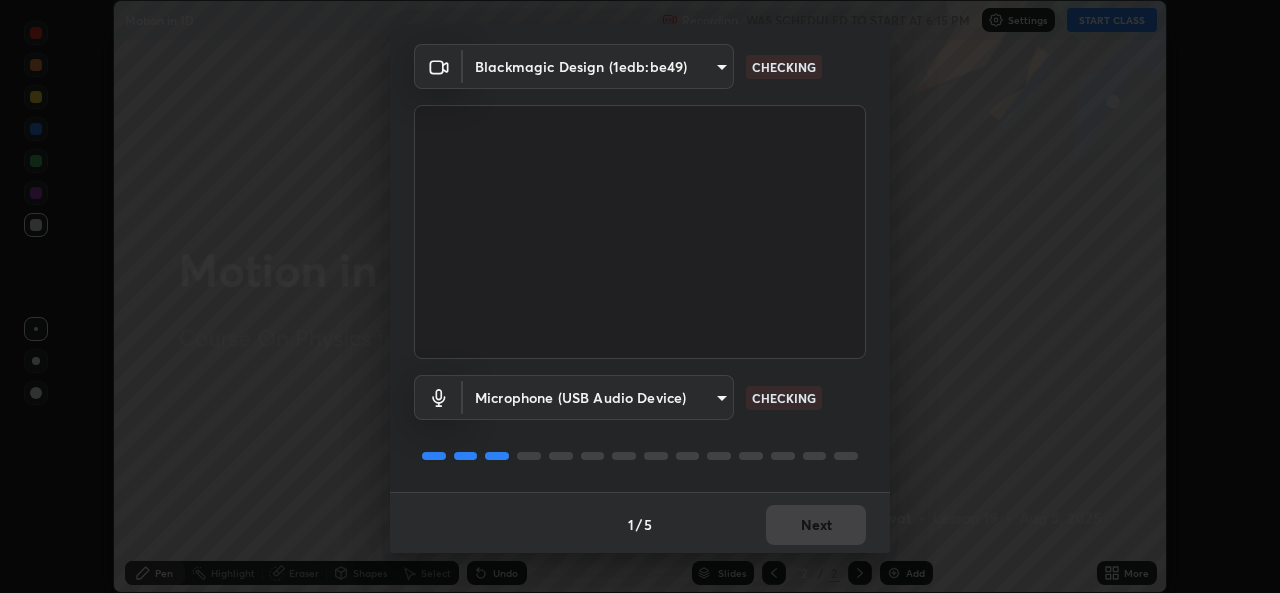 click on "Erase all Motion in 1D Recording WAS SCHEDULED TO START AT  [TIME] Settings START CLASS Setting up your live class Motion in 1D • L19 of Course On Physics for NEET Growth 2 2027 [FIRST] [LAST] Pen Highlight Eraser Shapes Select Undo Slides 2 / 2 Add More No doubts shared Encourage your learners to ask a doubt for better clarity Report an issue Reason for reporting Buffering Chat not working Audio - Video sync issue Educator video quality low ​ Attach an image Report Media settings Blackmagic Design (1edb:be49) [HASH] CHECKING Microphone (USB Audio Device) [HASH] CHECKING 1 / 5 Next" at bounding box center [640, 296] 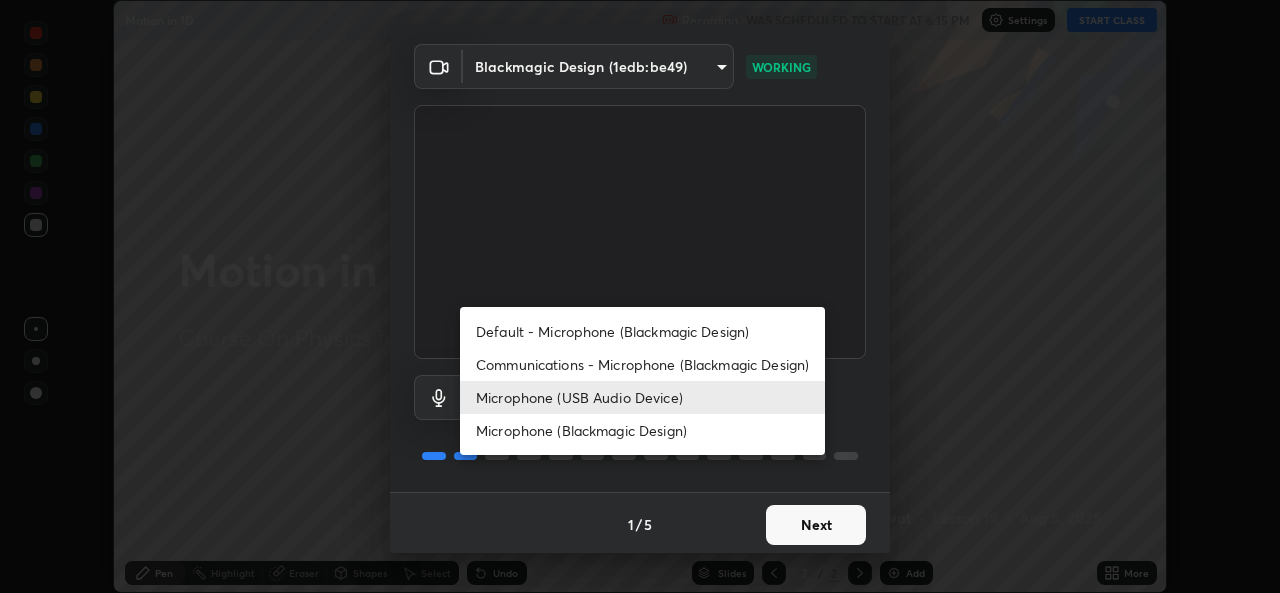 click at bounding box center (640, 296) 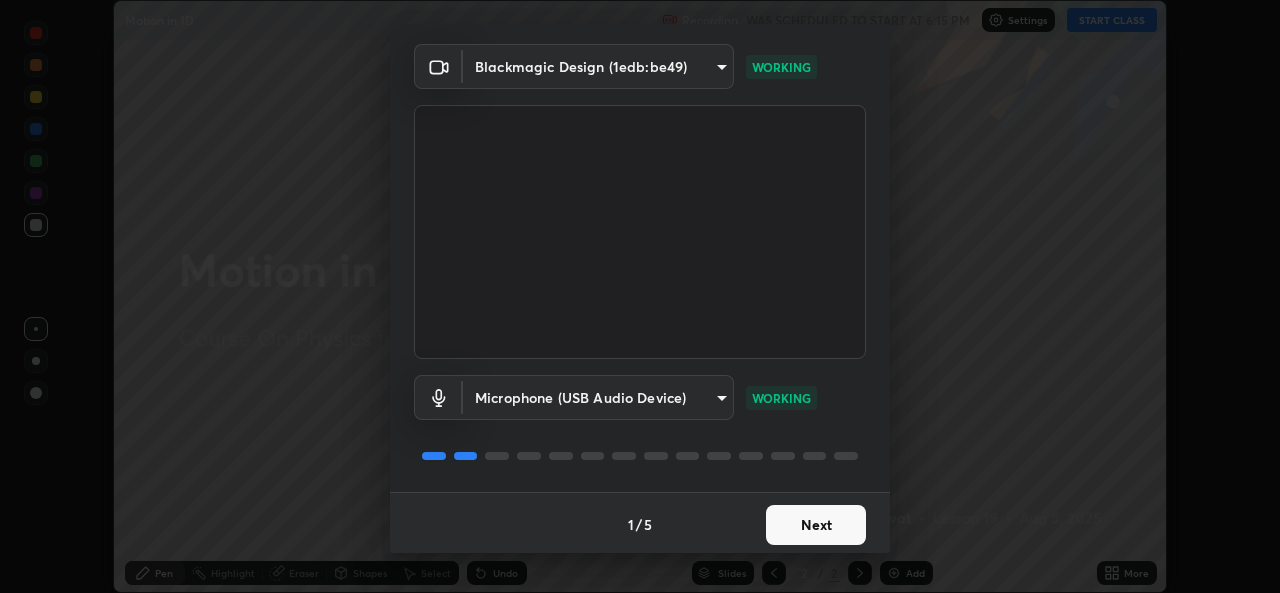 click on "Next" at bounding box center (816, 525) 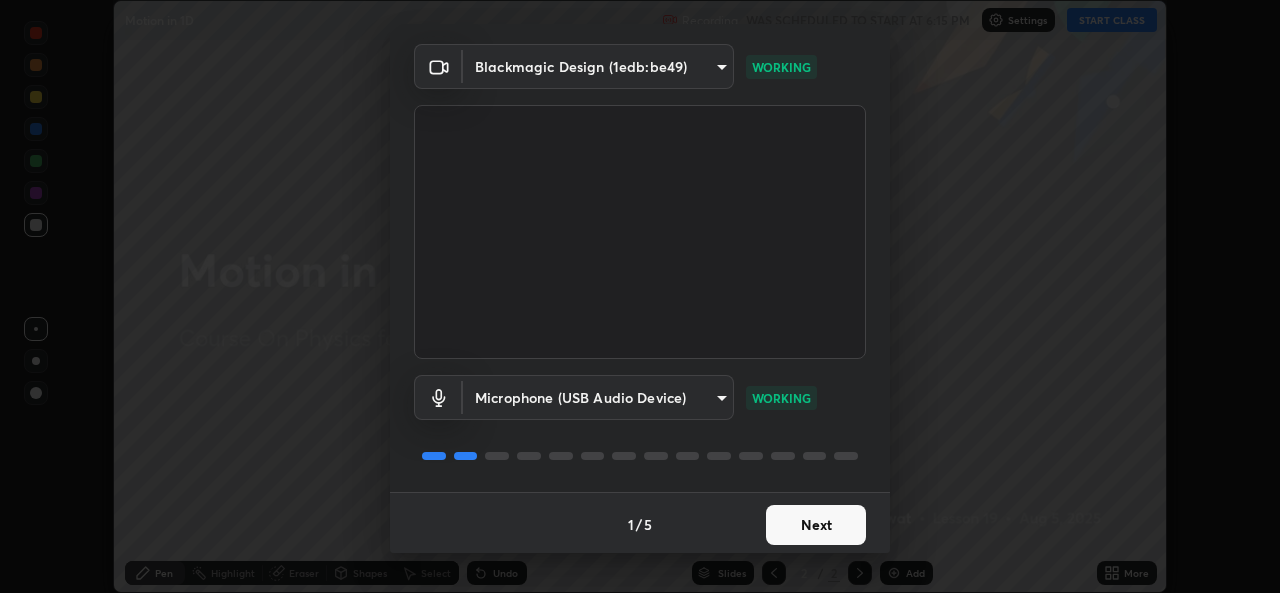 scroll, scrollTop: 0, scrollLeft: 0, axis: both 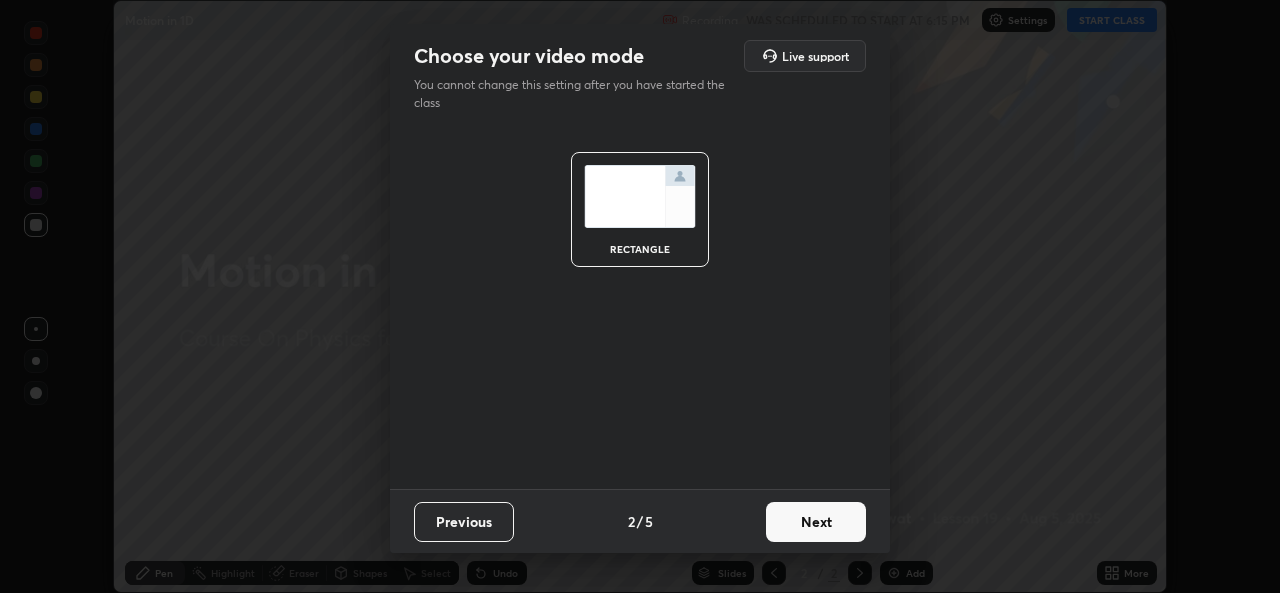 click on "Next" at bounding box center [816, 522] 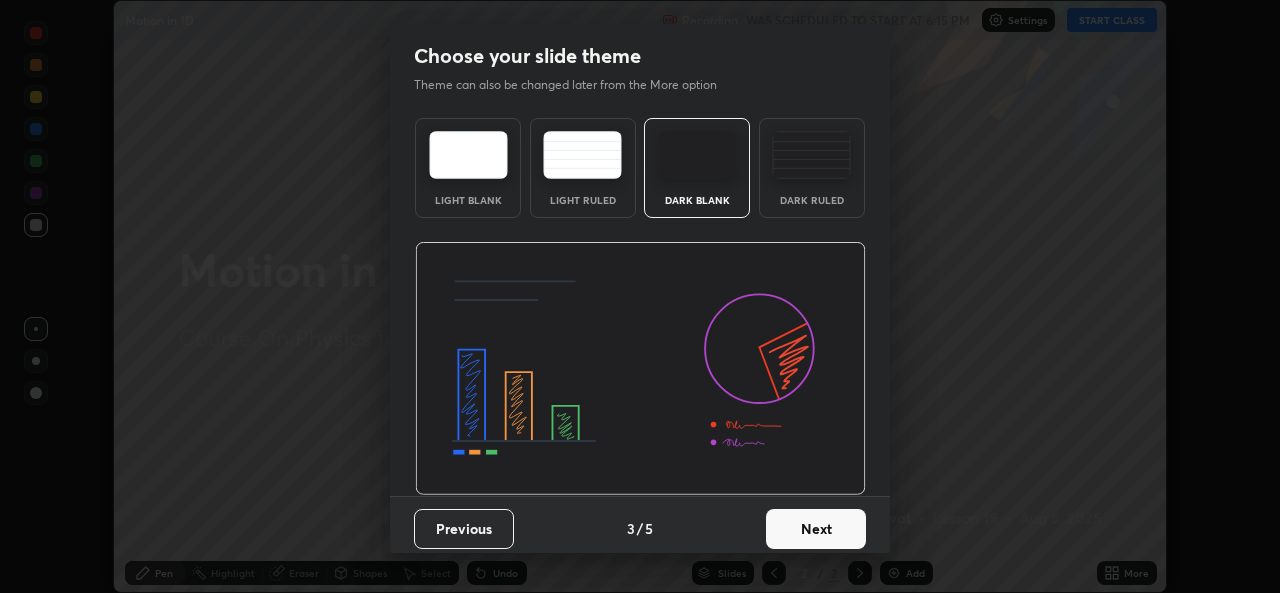 click on "Next" at bounding box center [816, 529] 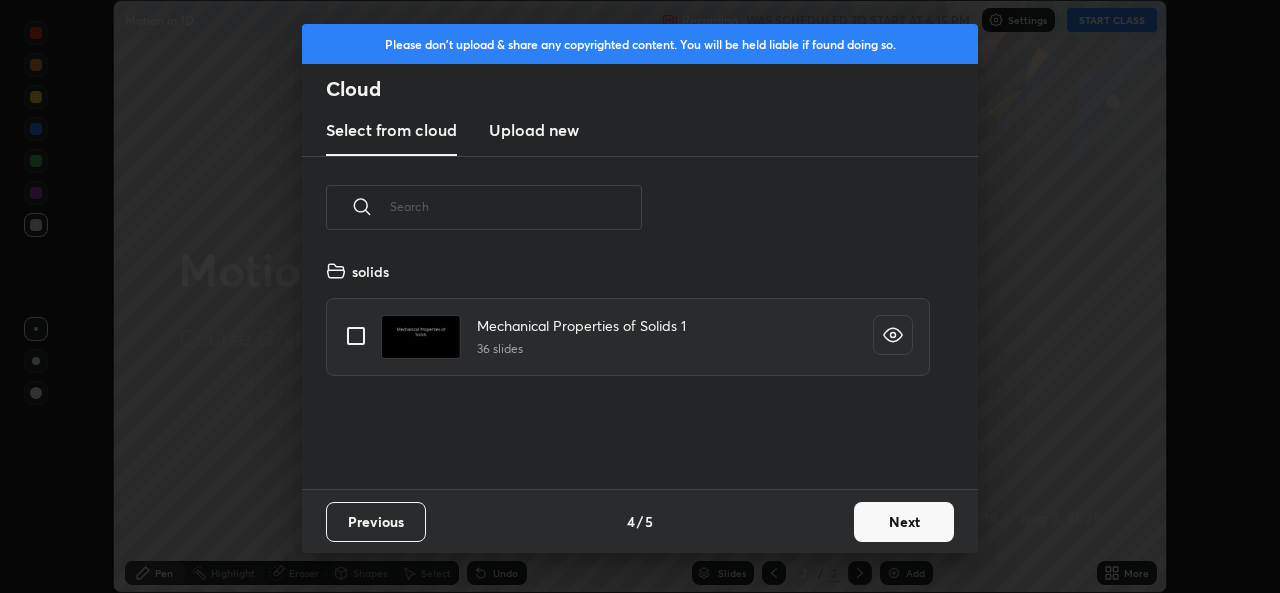 click on "Next" at bounding box center (904, 522) 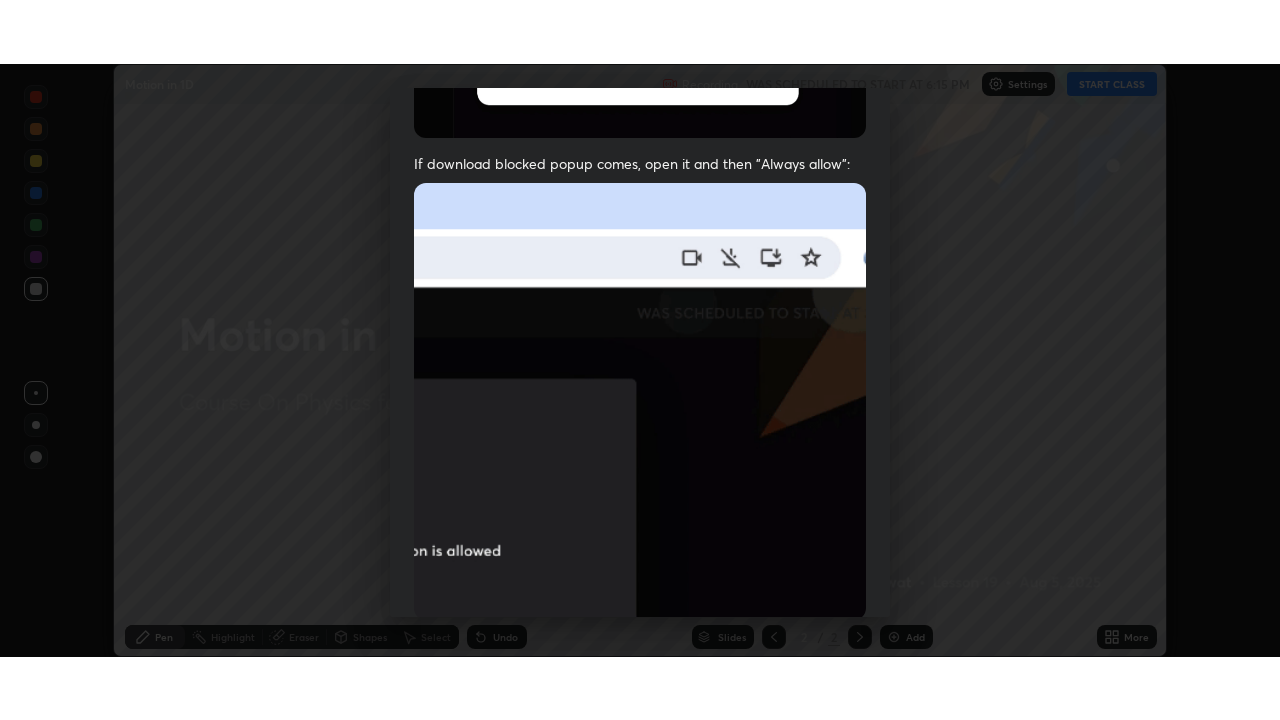 scroll, scrollTop: 471, scrollLeft: 0, axis: vertical 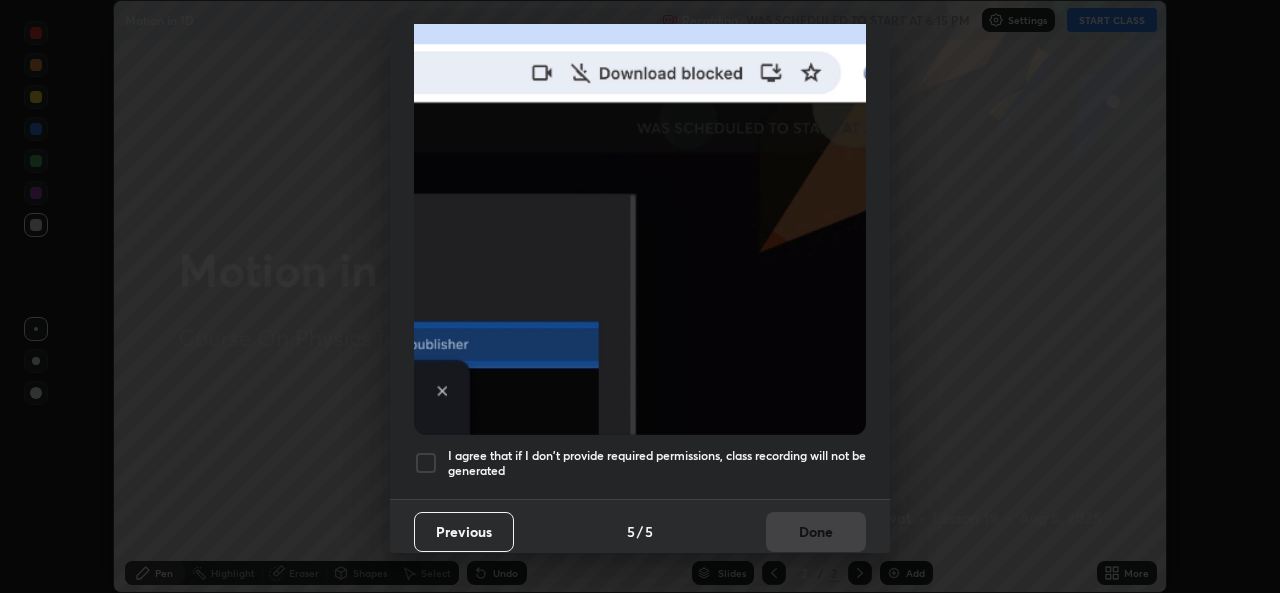 click on "I agree that if I don't provide required permissions, class recording will not be generated" at bounding box center [657, 463] 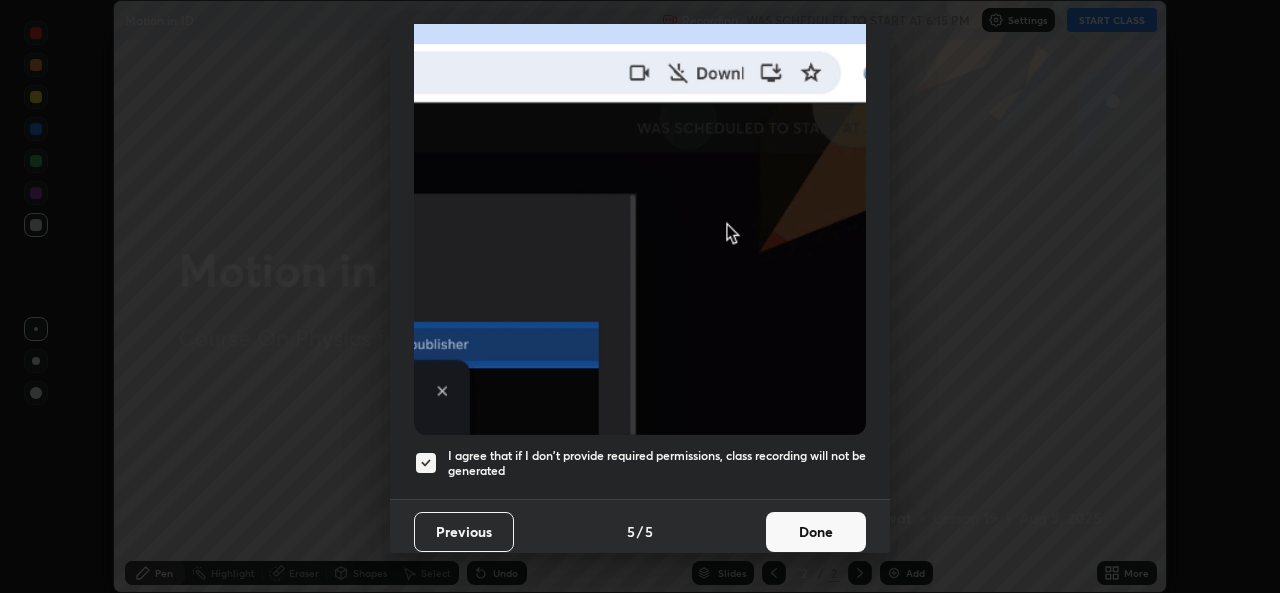 click on "Done" at bounding box center (816, 532) 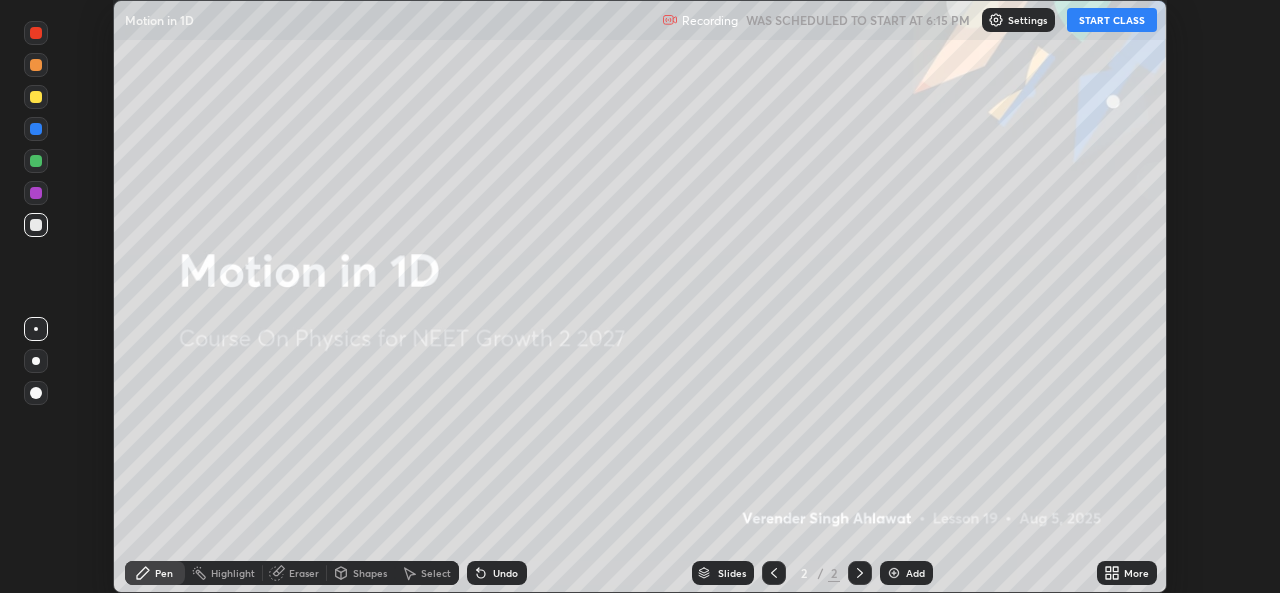 click 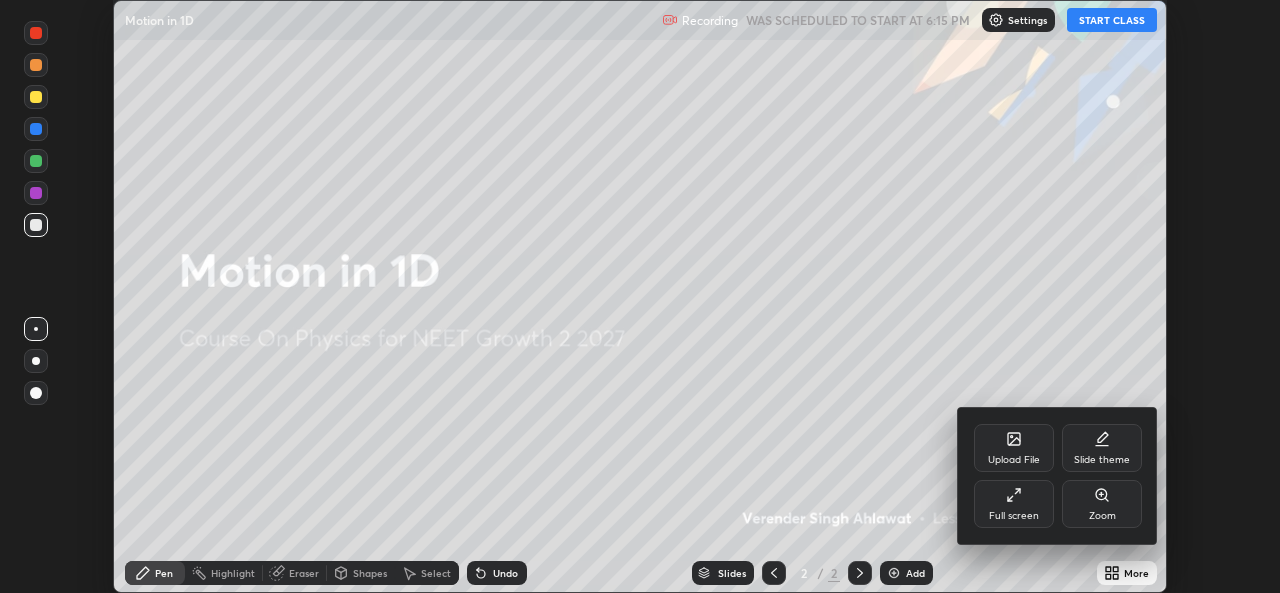 click 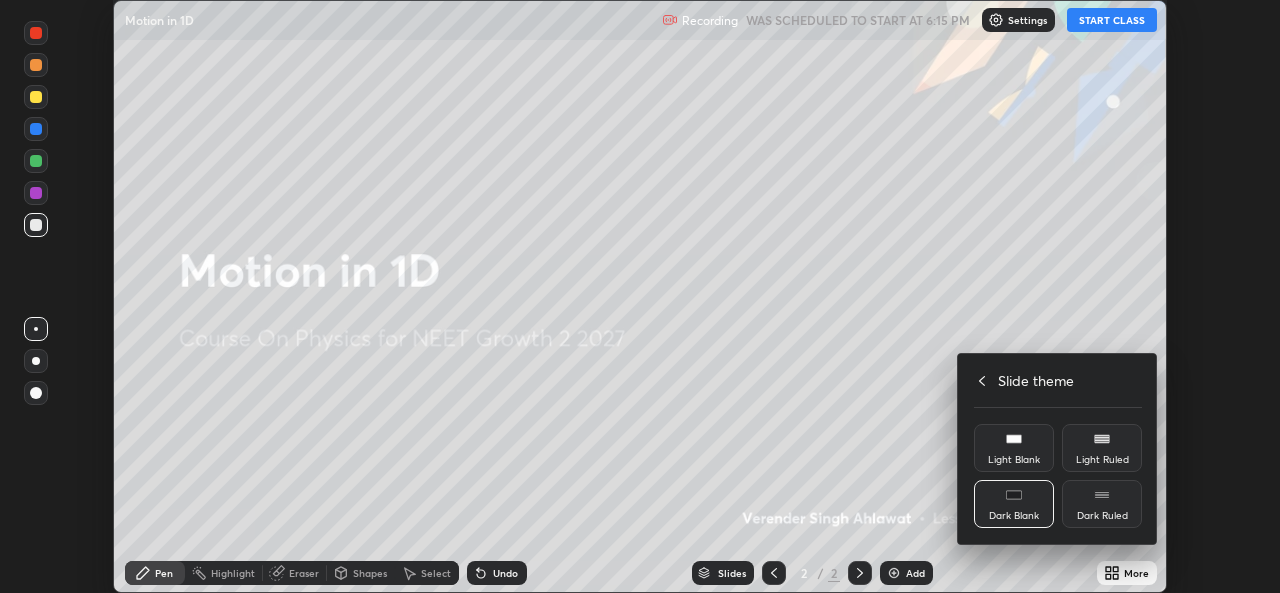 click on "Dark Ruled" at bounding box center (1102, 504) 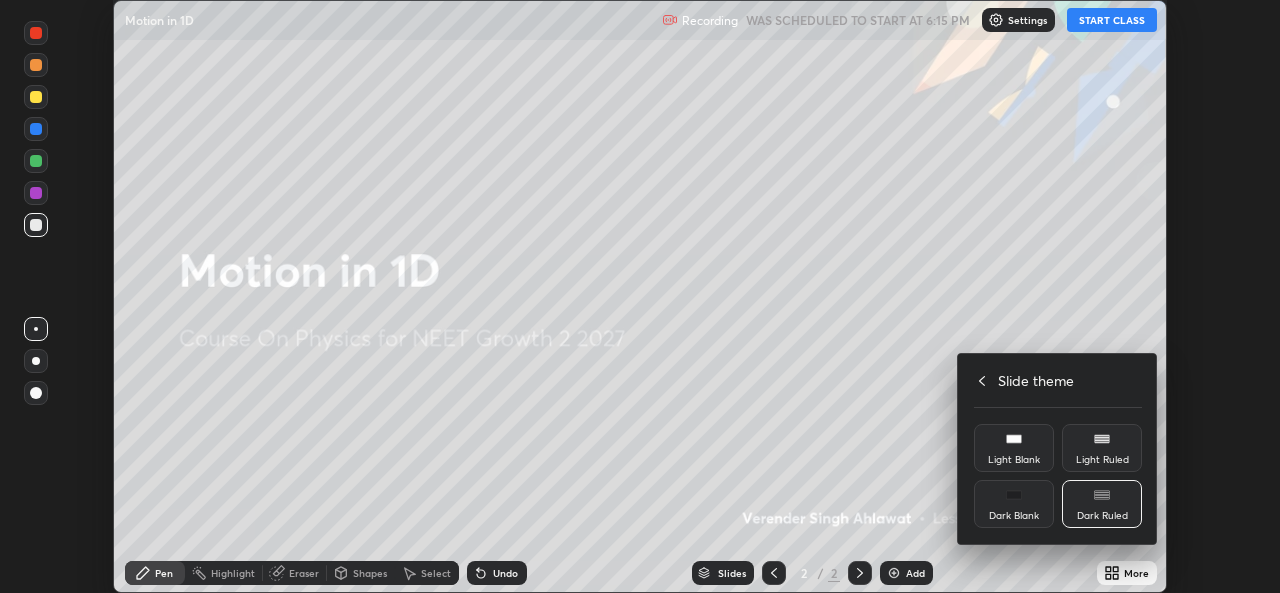 click 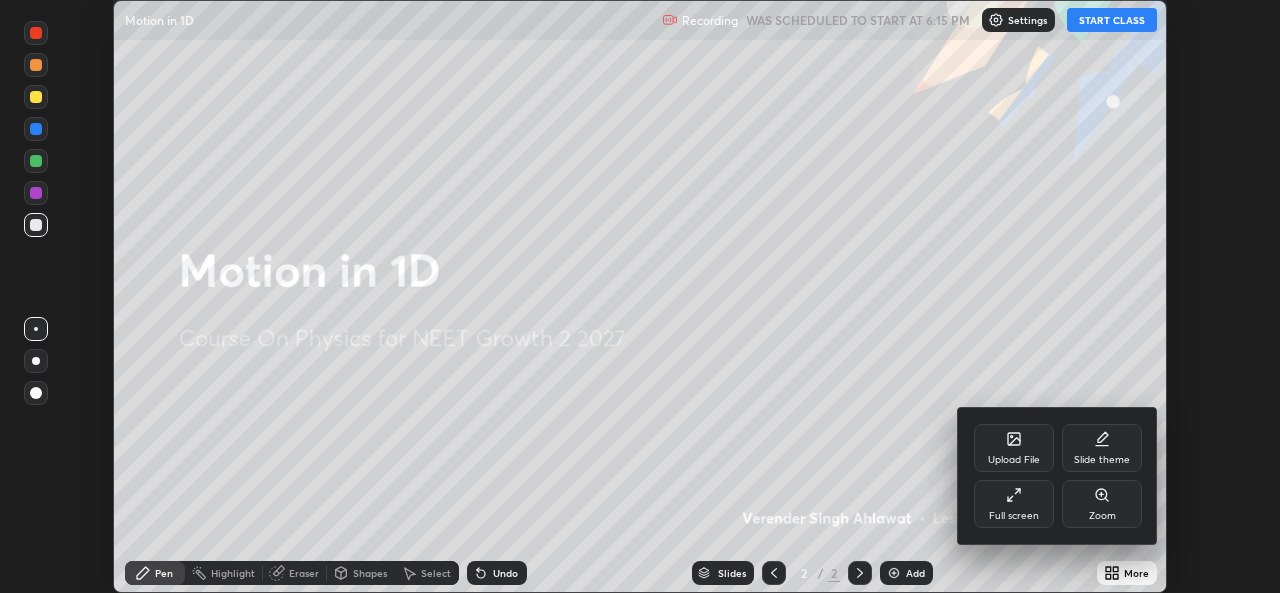 click on "Full screen" at bounding box center (1014, 504) 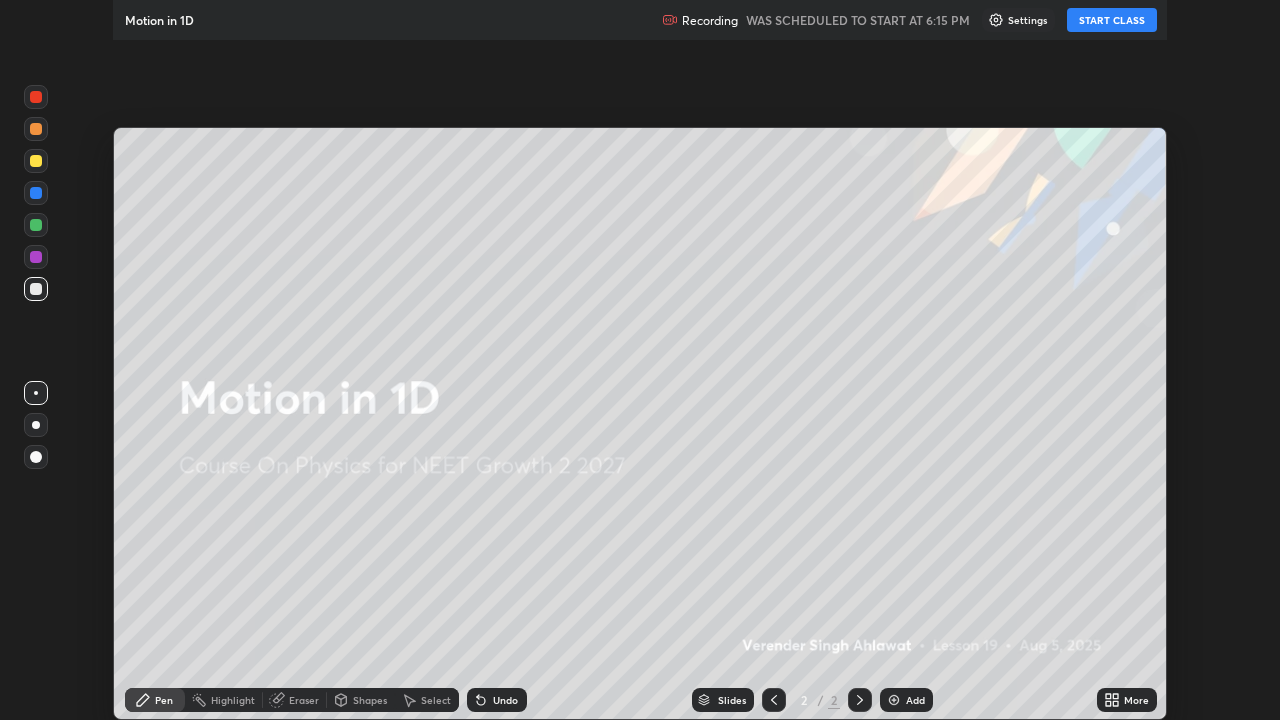 scroll, scrollTop: 99280, scrollLeft: 98720, axis: both 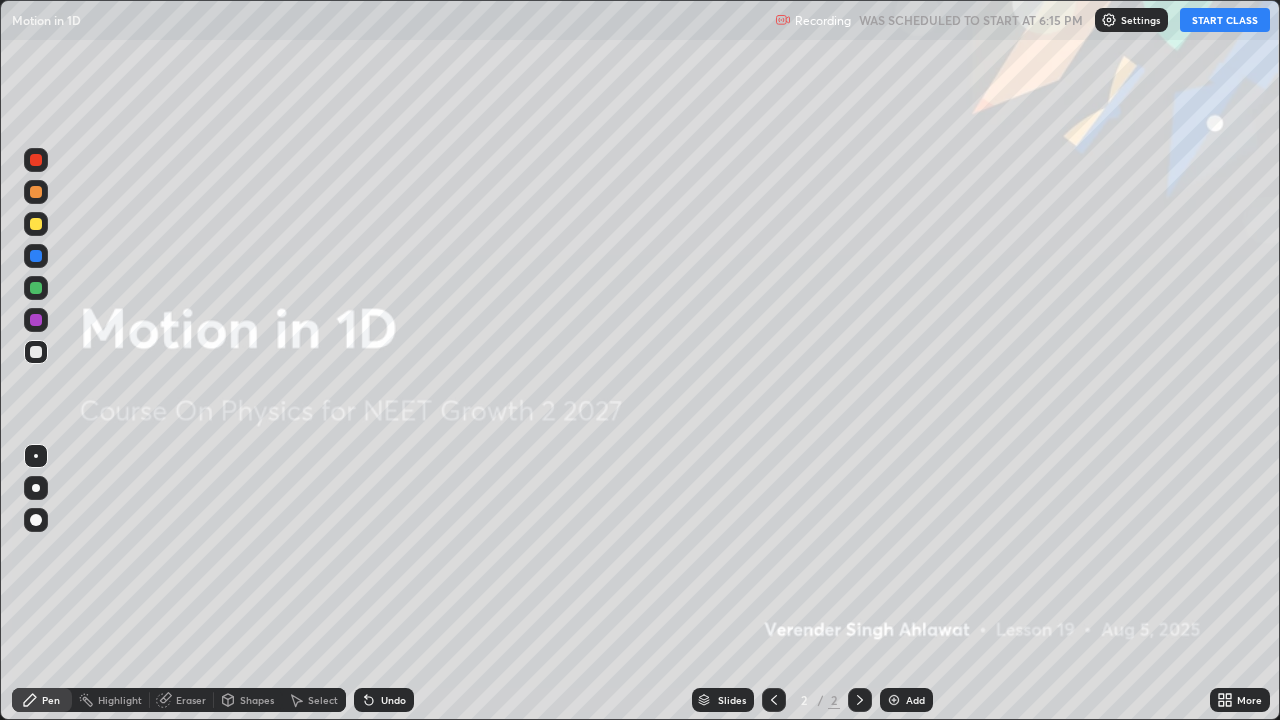 click on "START CLASS" at bounding box center (1225, 20) 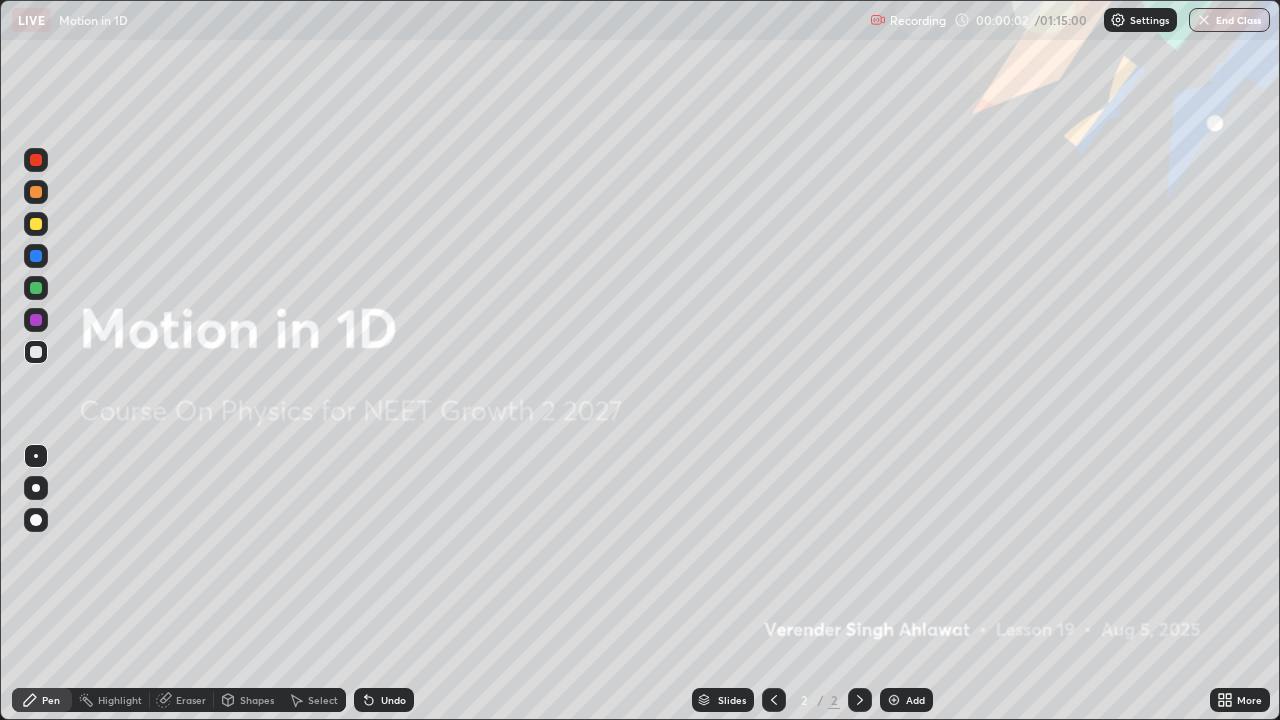 click on "Add" at bounding box center (906, 700) 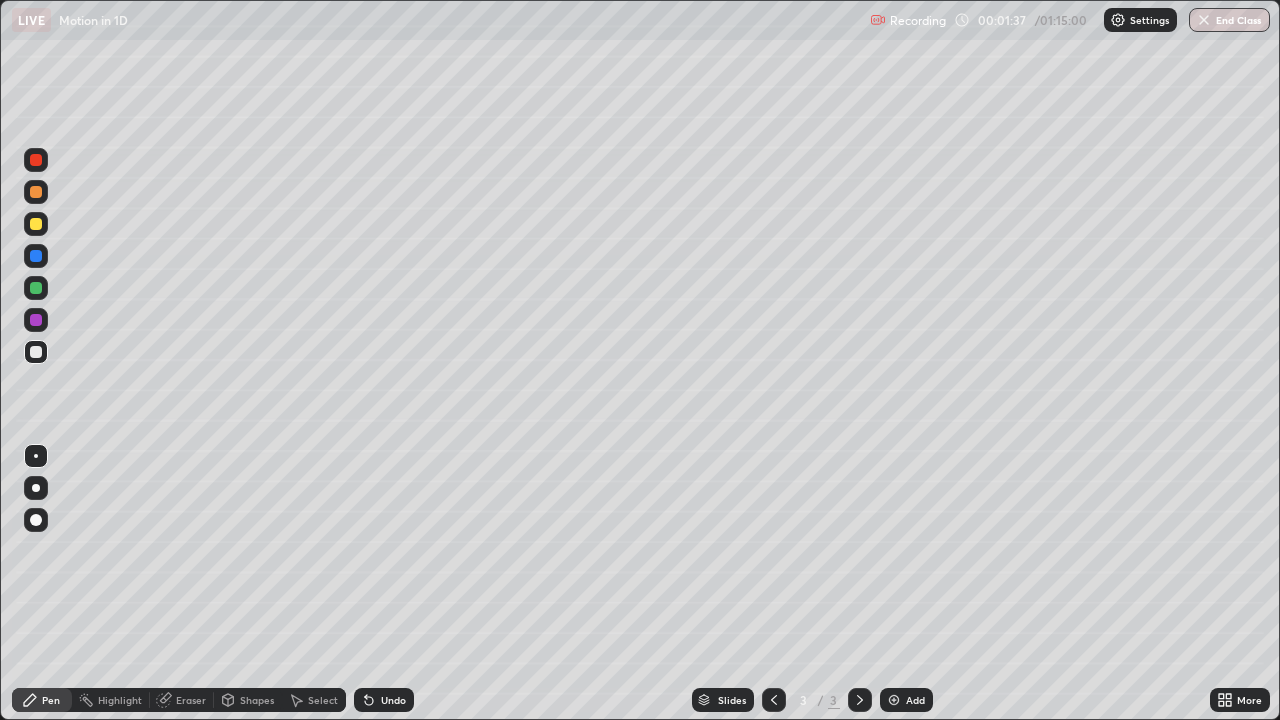 click at bounding box center [36, 224] 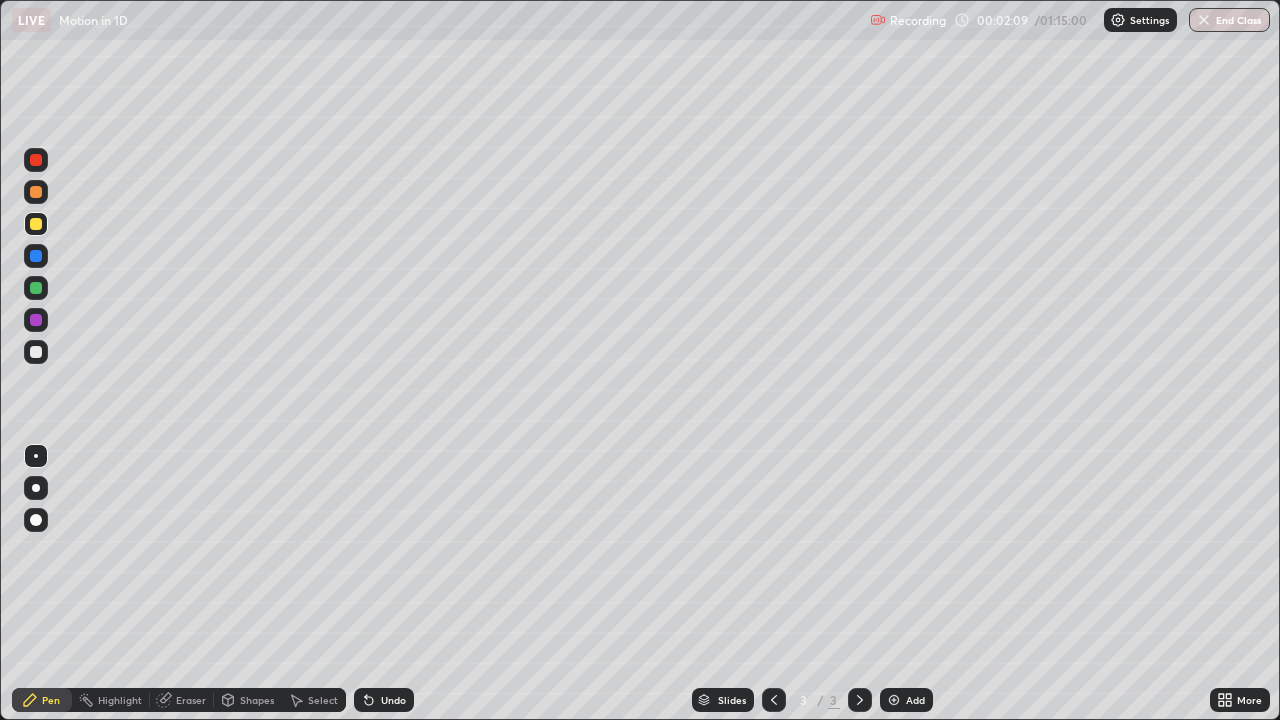 click at bounding box center (36, 352) 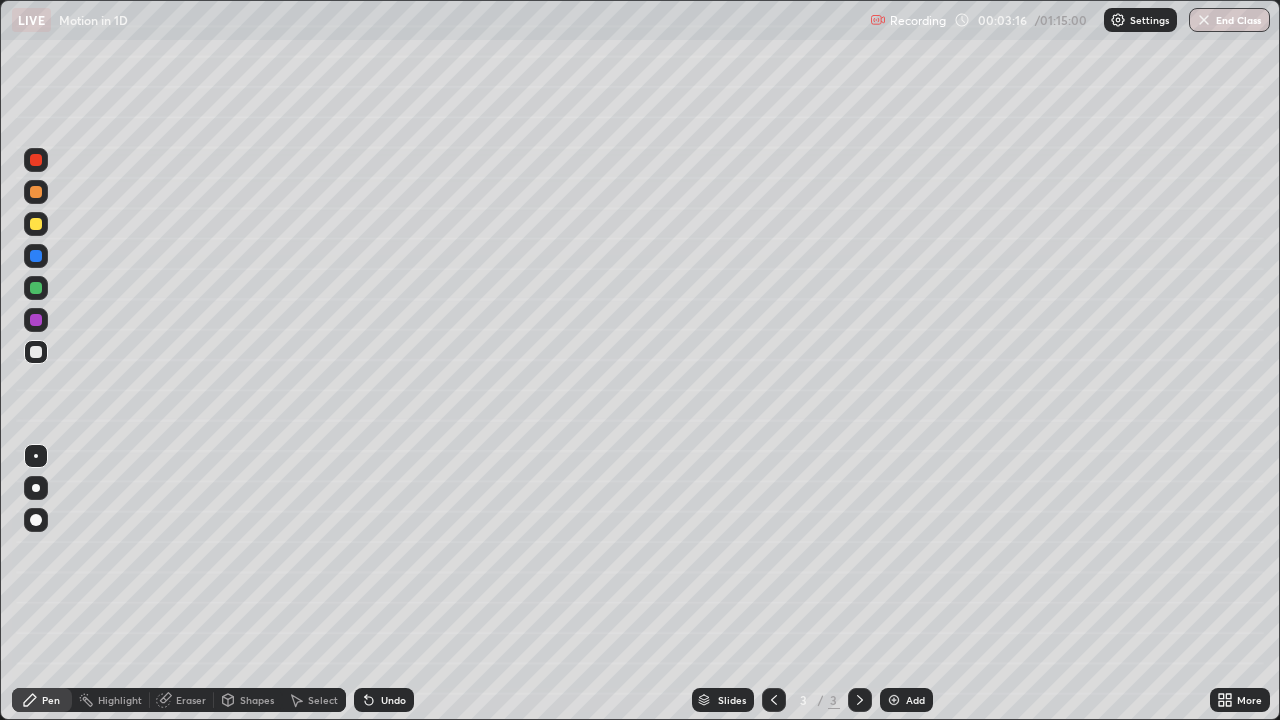 click at bounding box center [36, 224] 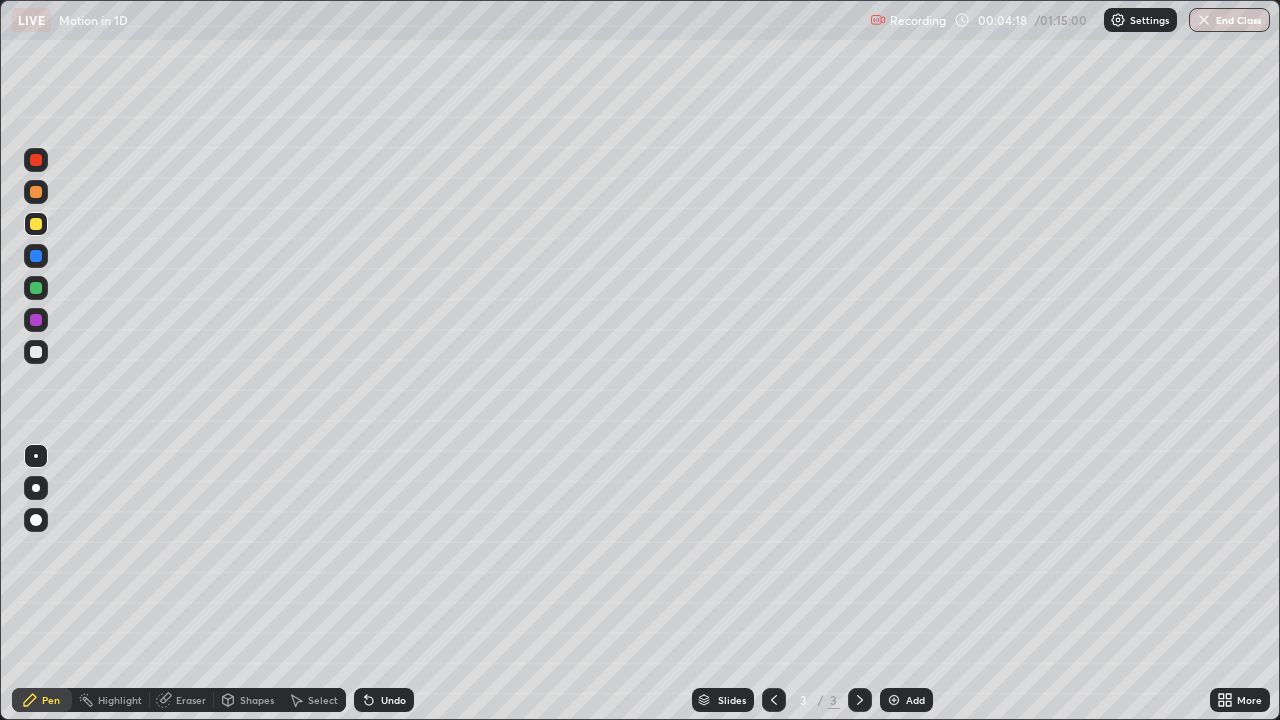 click at bounding box center (36, 352) 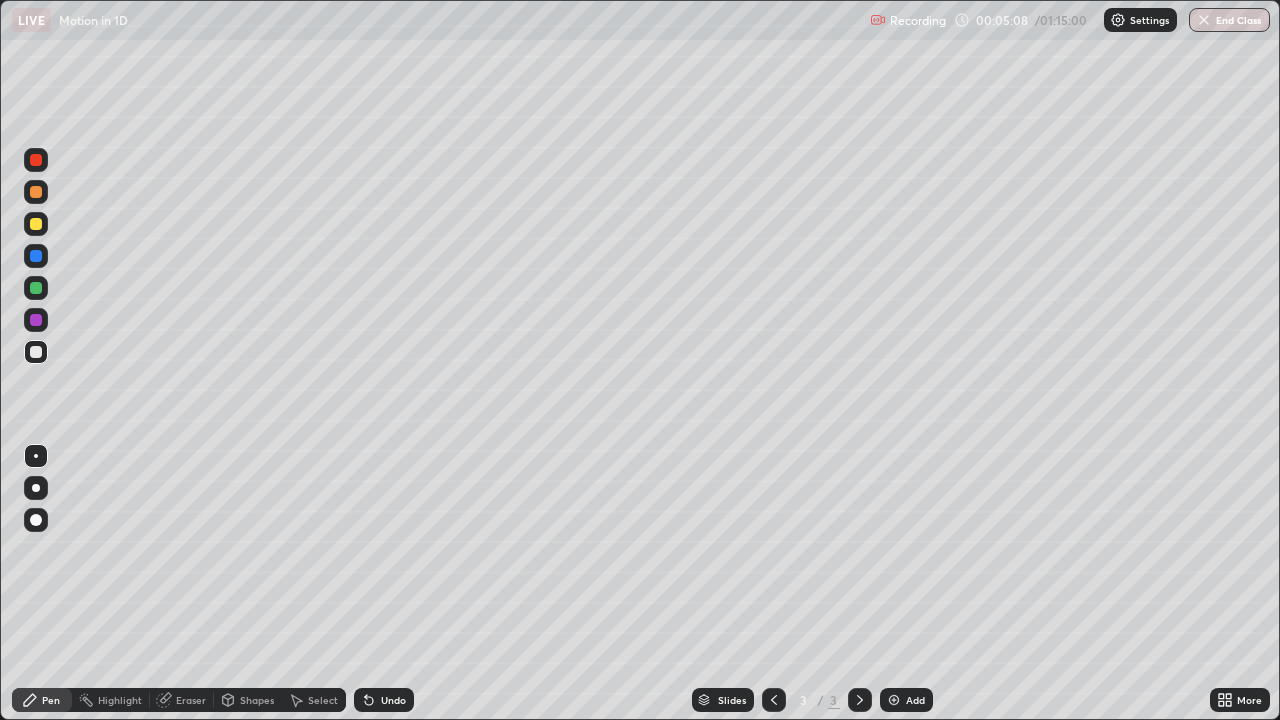 click on "Add" at bounding box center (915, 700) 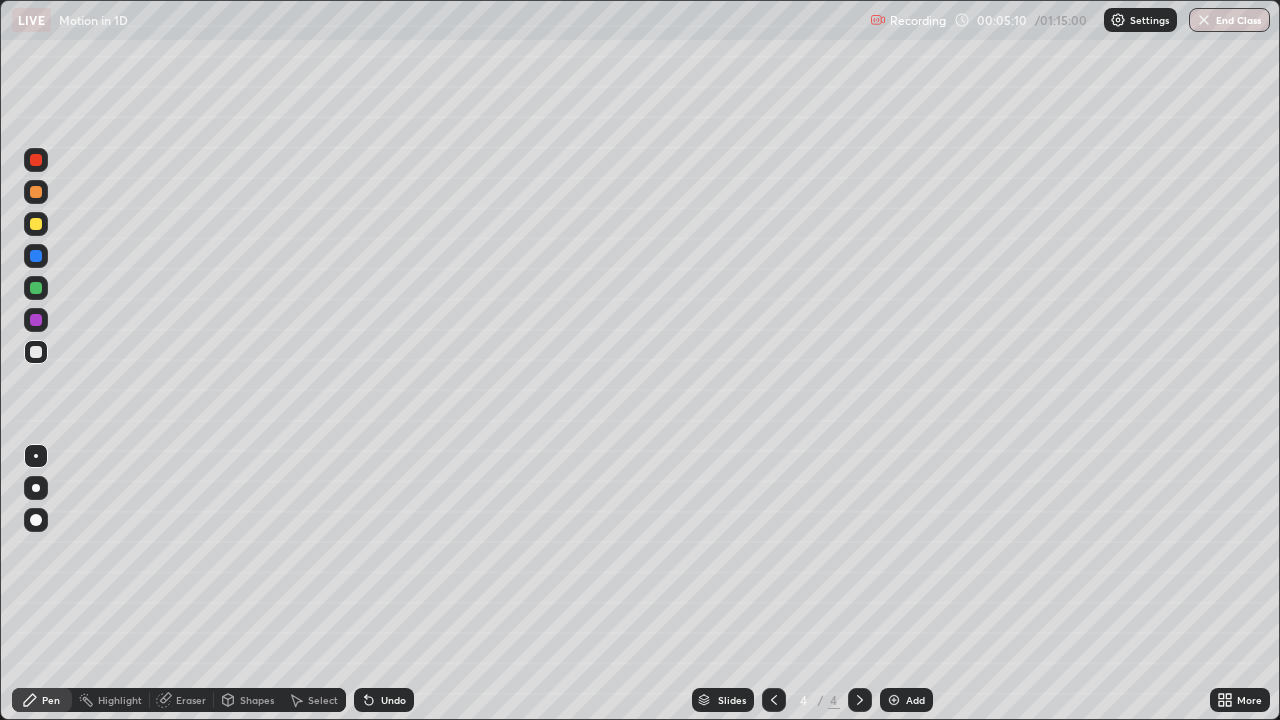 click at bounding box center (36, 352) 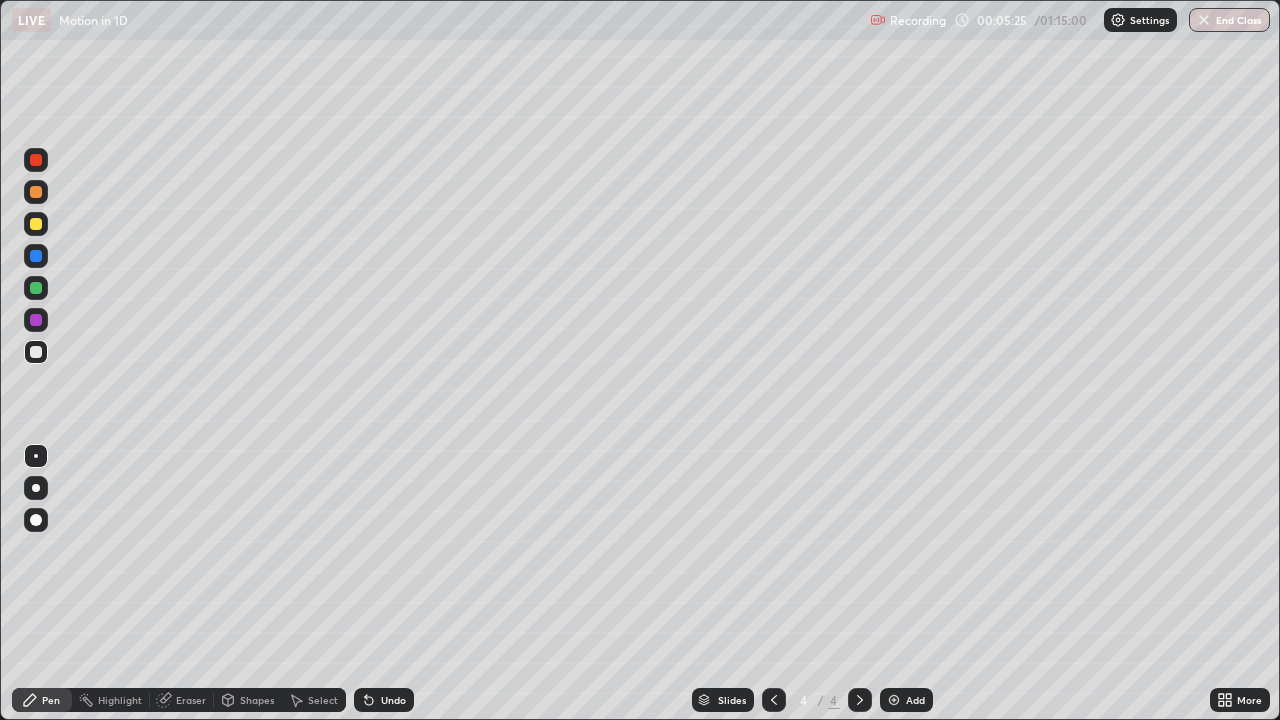 click at bounding box center (36, 224) 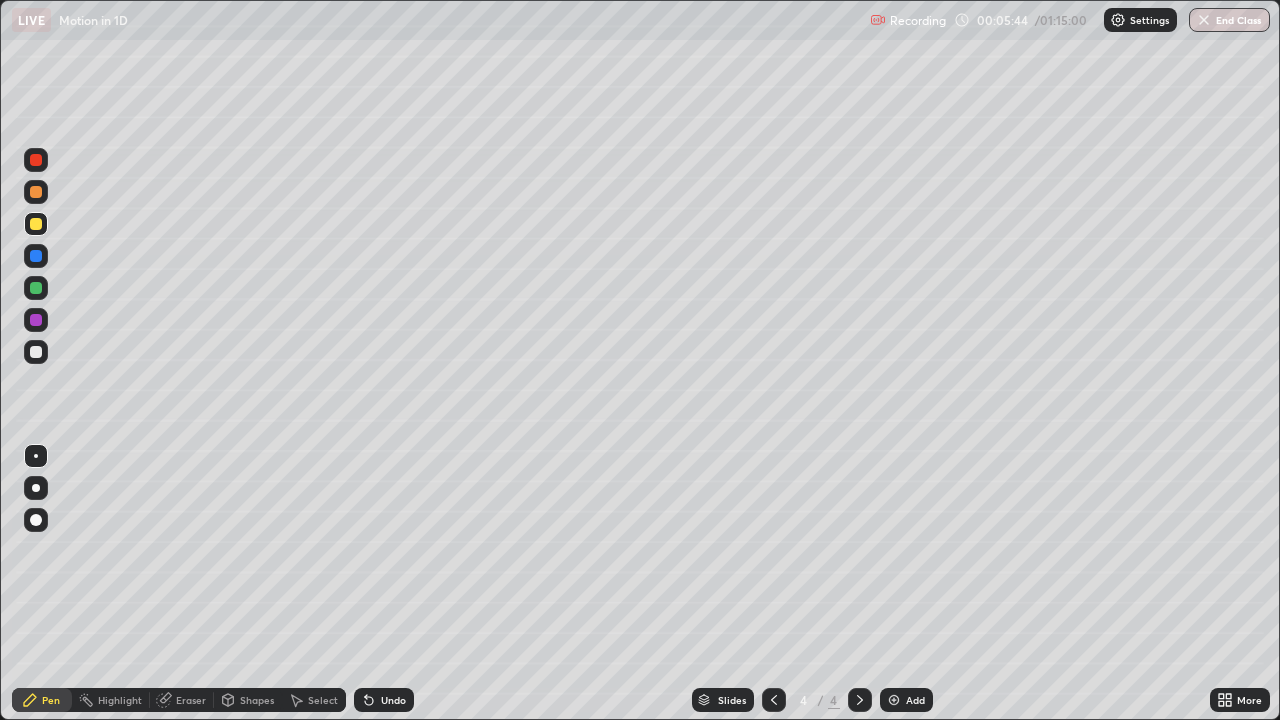 click at bounding box center (36, 352) 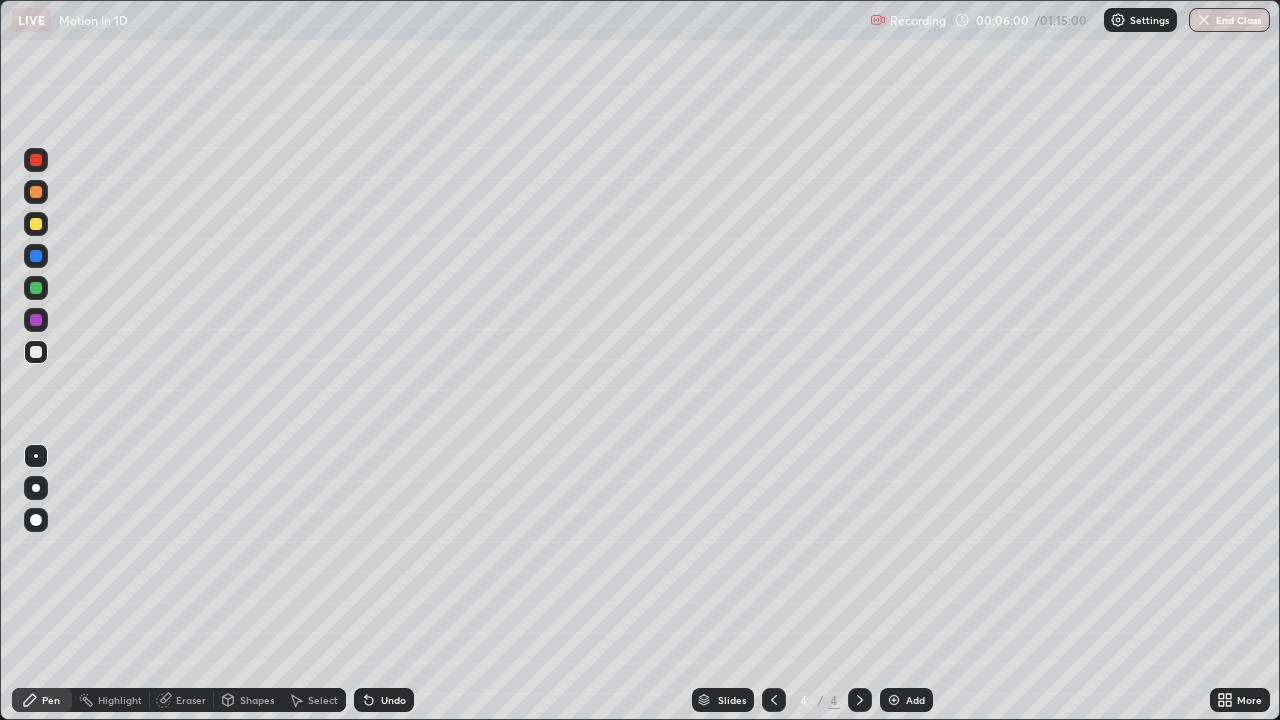 click at bounding box center (36, 192) 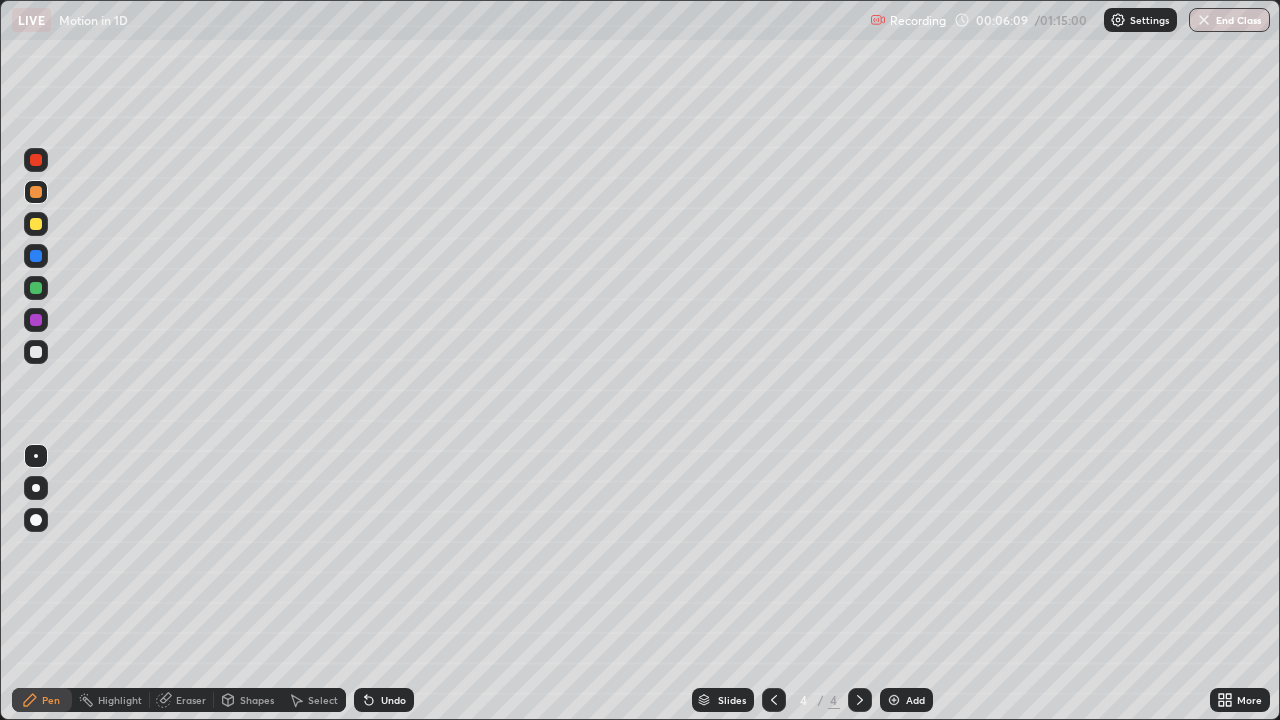 click at bounding box center (36, 288) 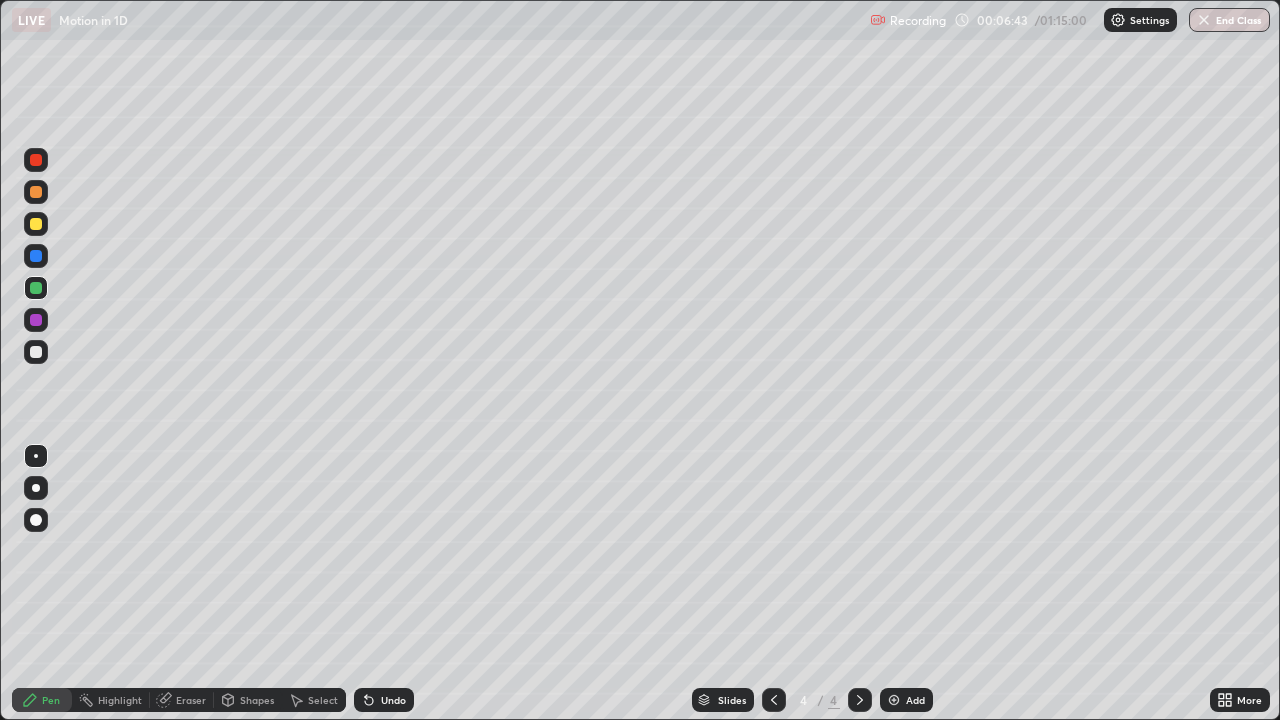 click at bounding box center [36, 352] 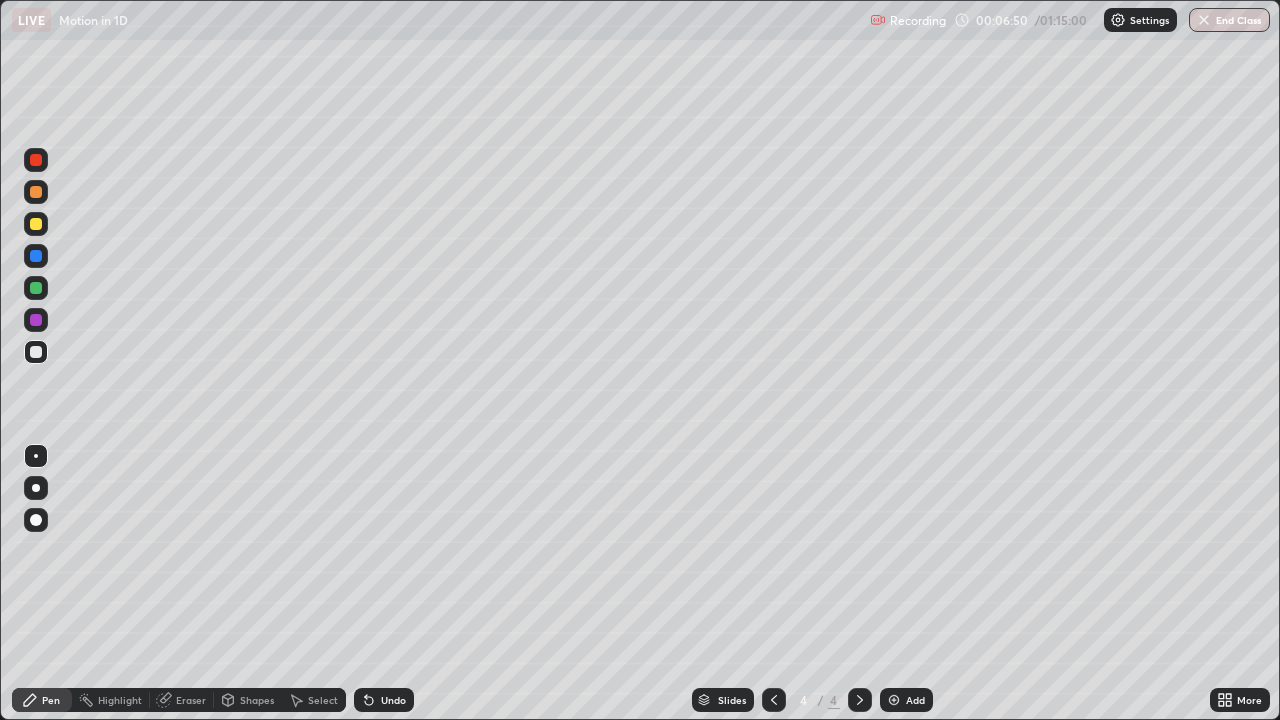 click at bounding box center [36, 224] 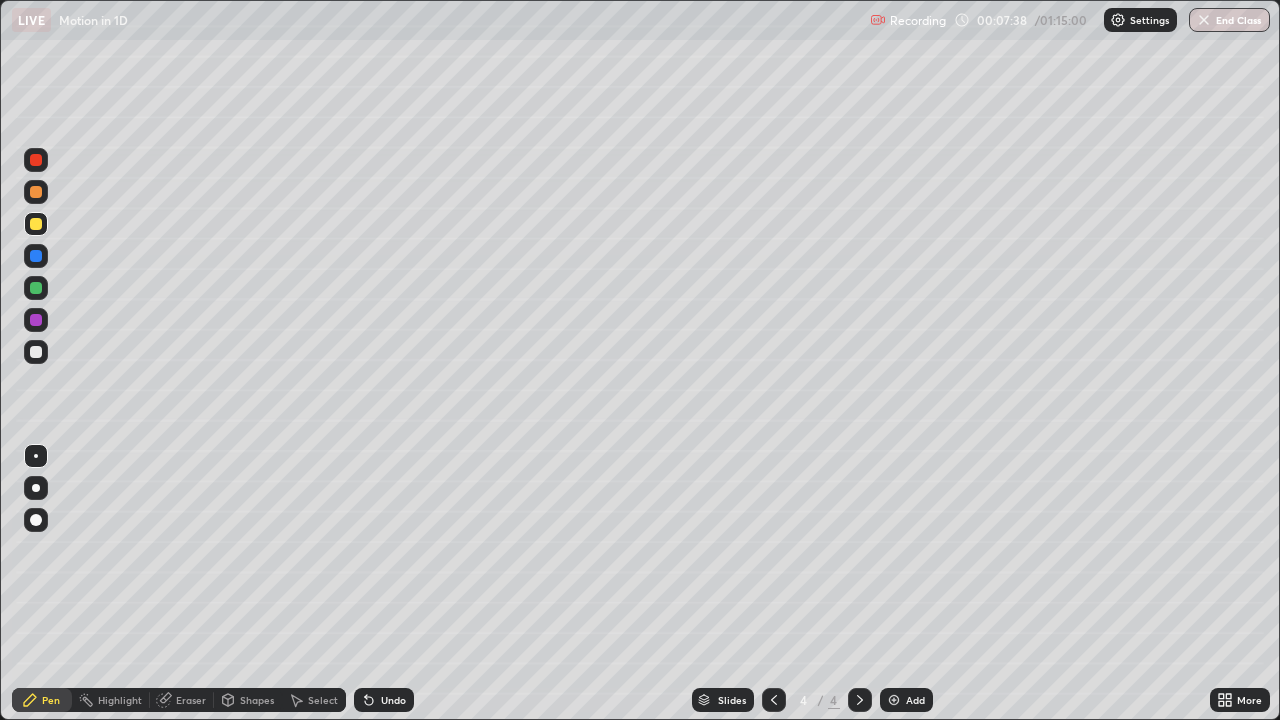click at bounding box center (36, 352) 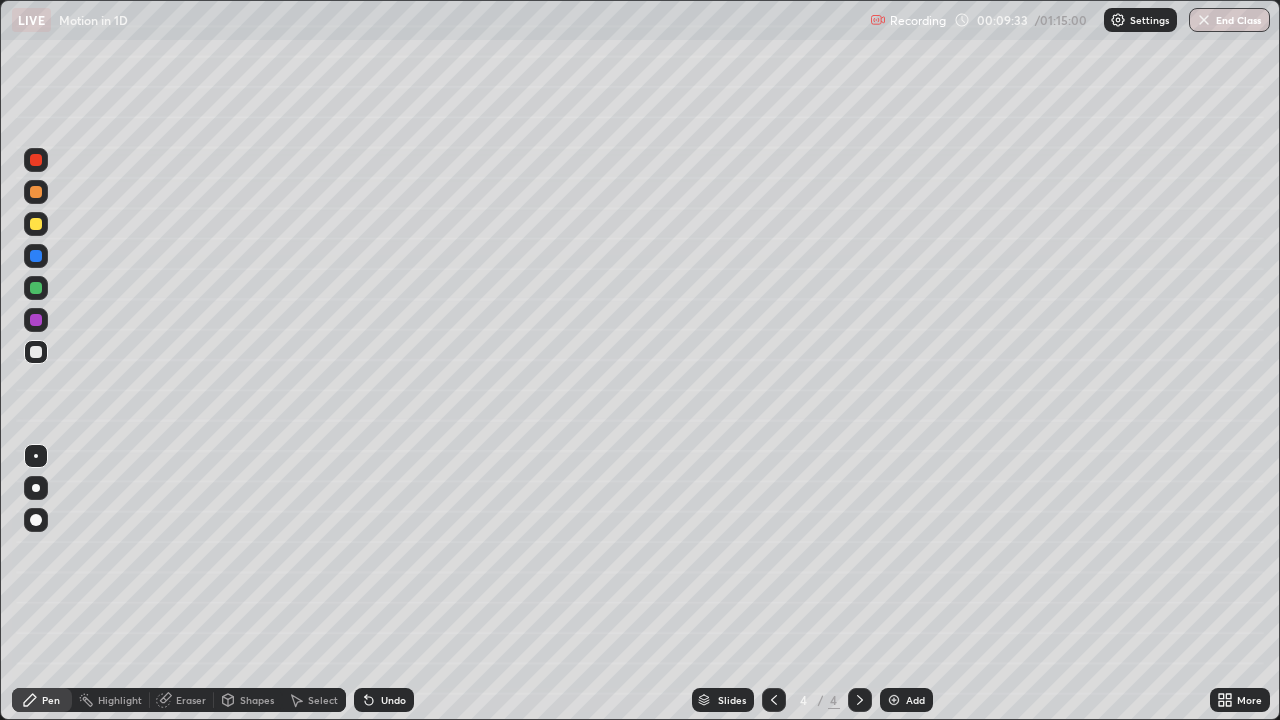 click on "Add" at bounding box center (915, 700) 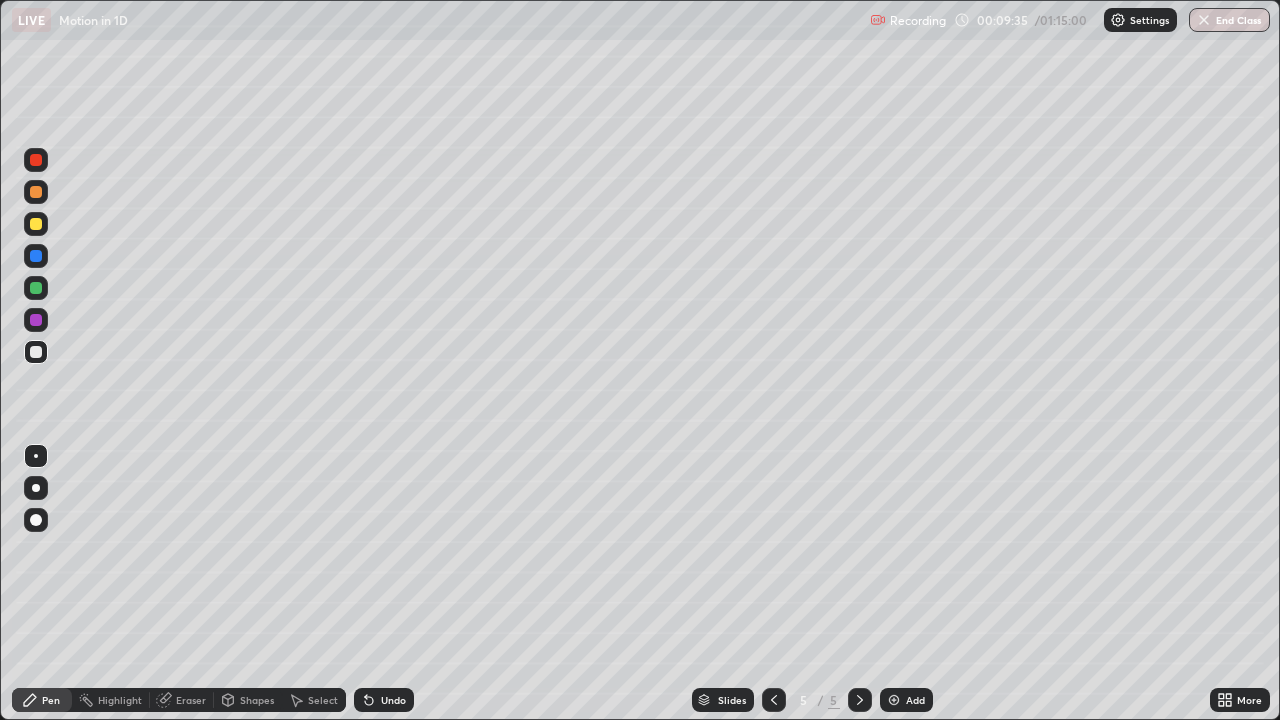 click at bounding box center [36, 224] 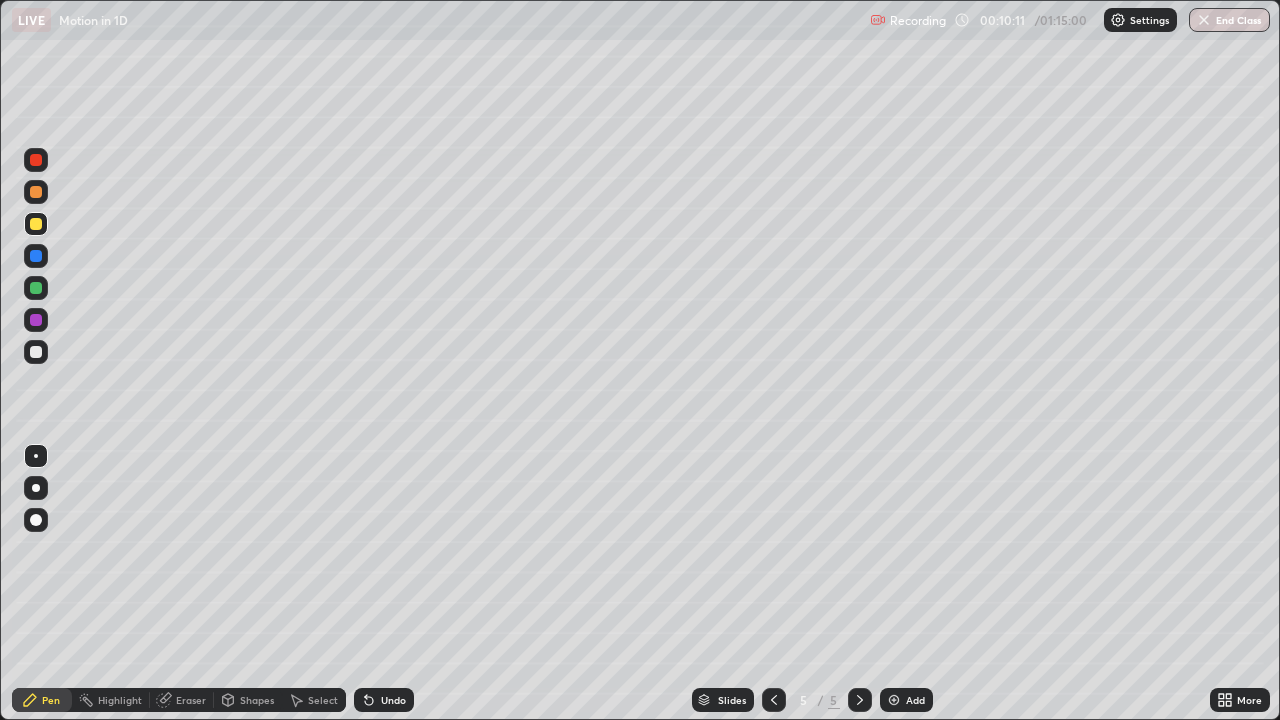 click at bounding box center (36, 352) 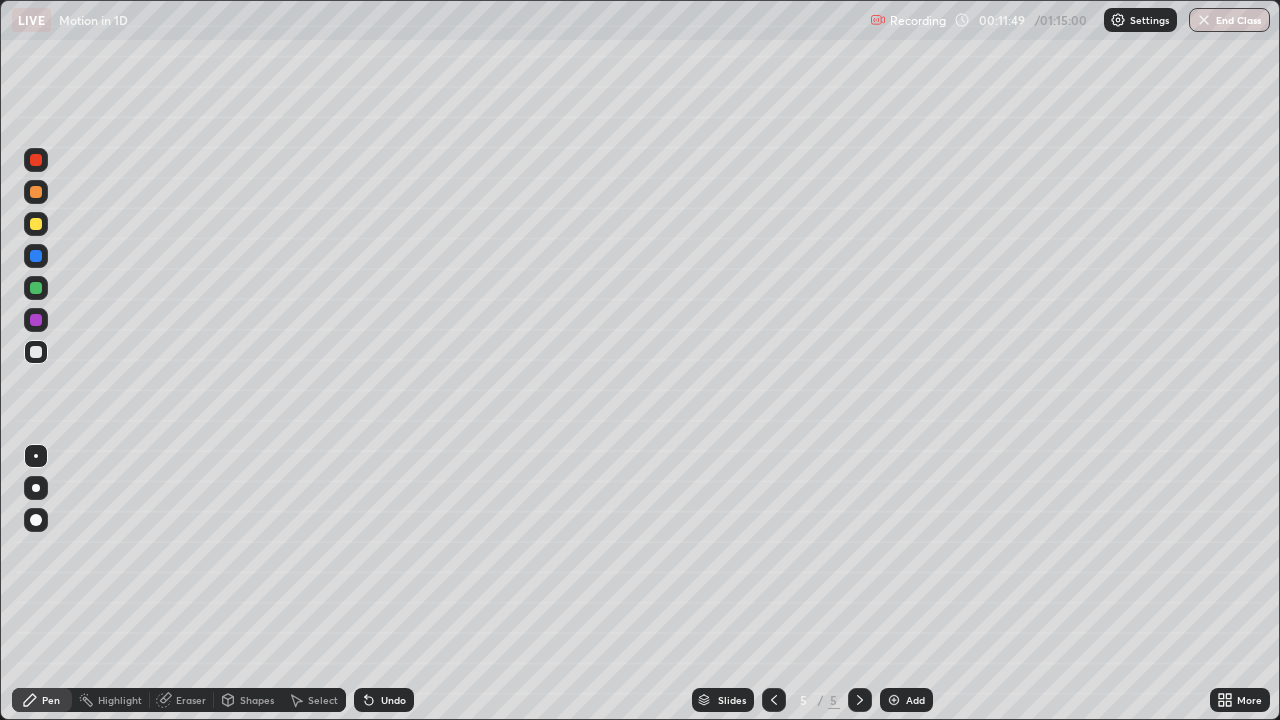 click on "Add" at bounding box center (906, 700) 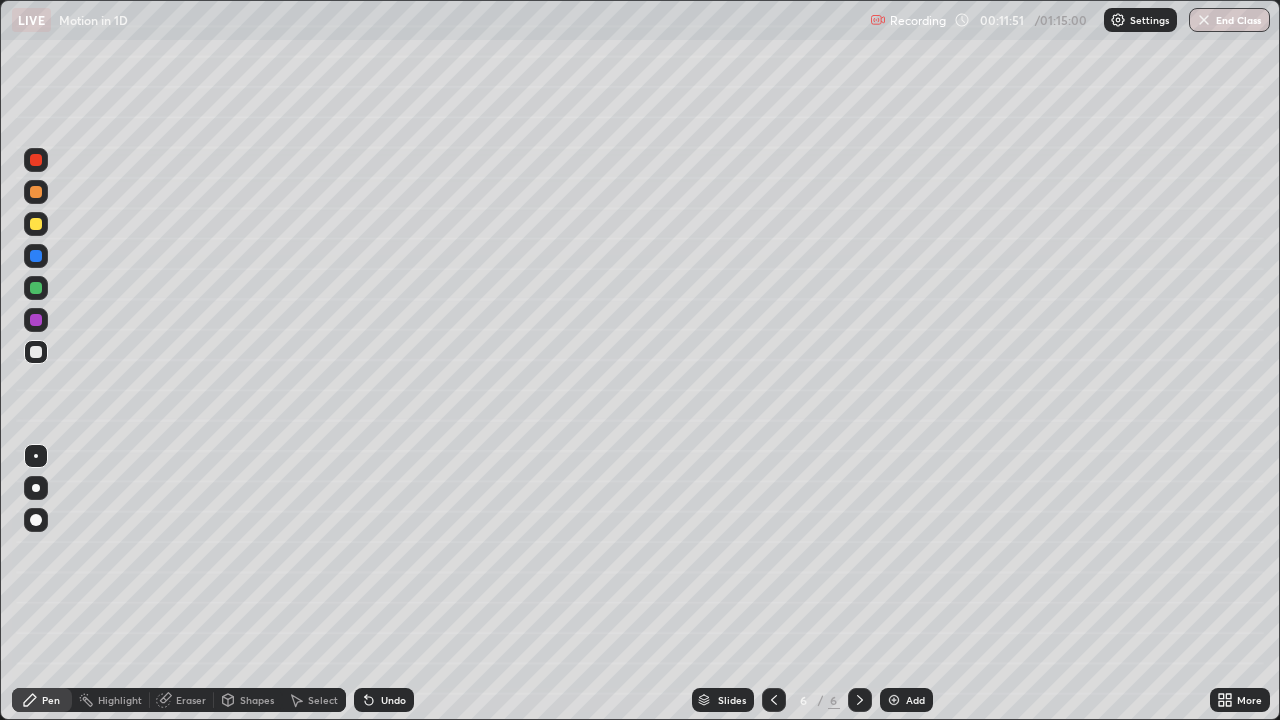 click at bounding box center (36, 224) 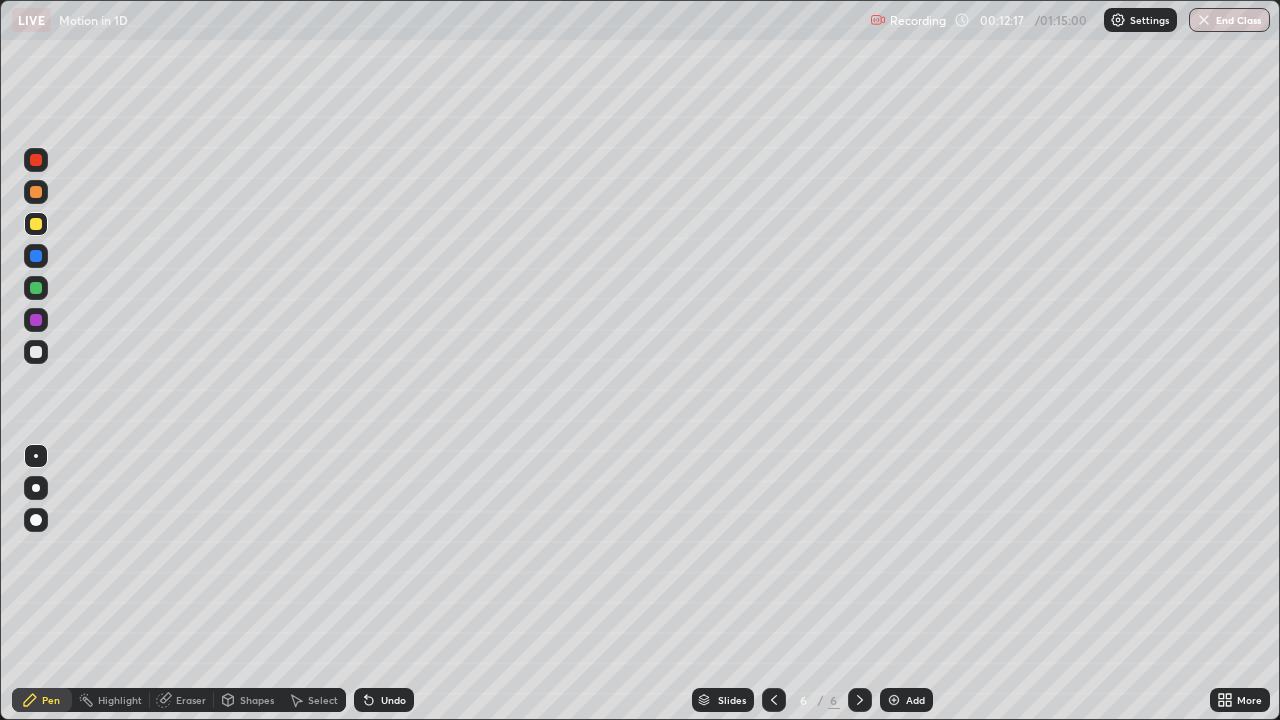 click at bounding box center (36, 352) 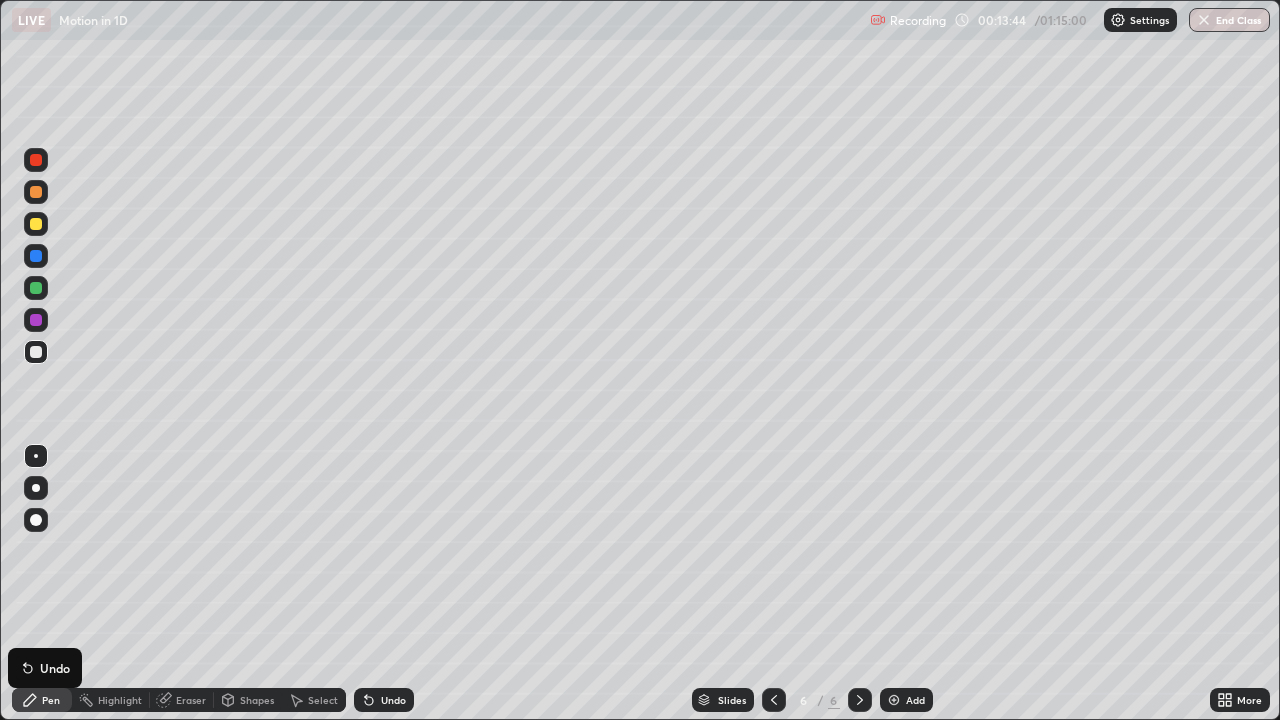 click on "Add" at bounding box center [915, 700] 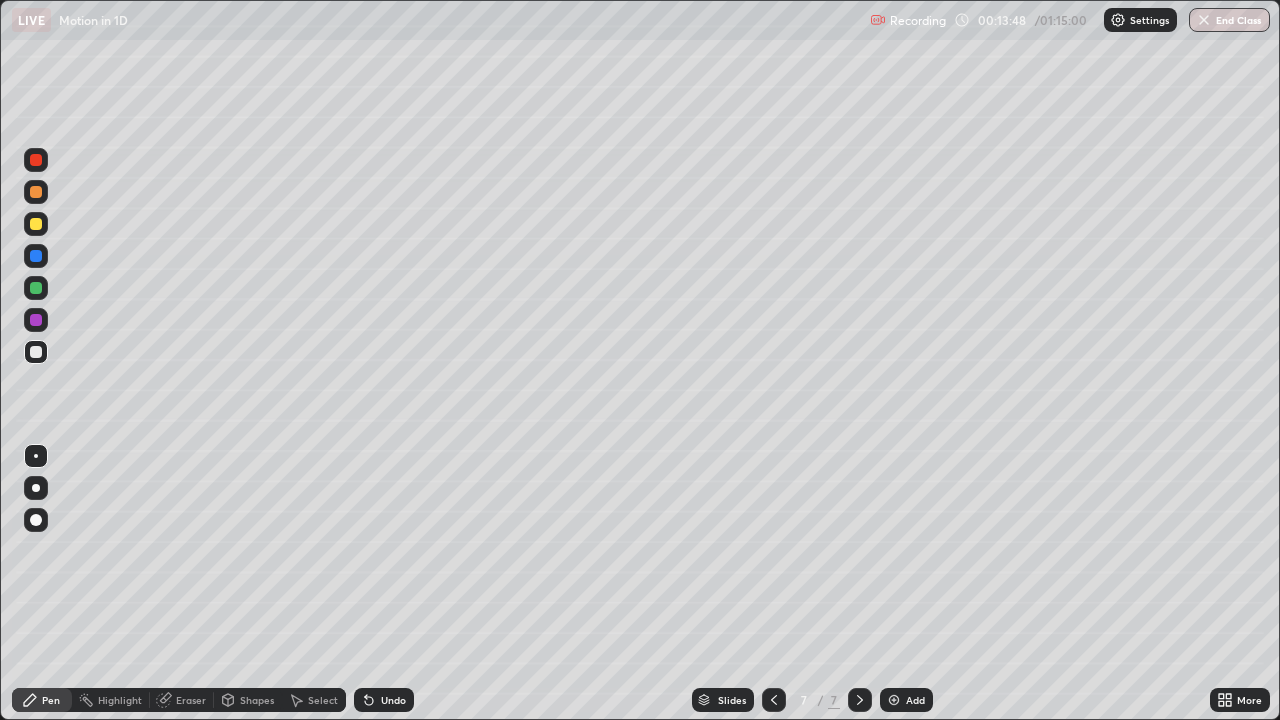click at bounding box center [36, 224] 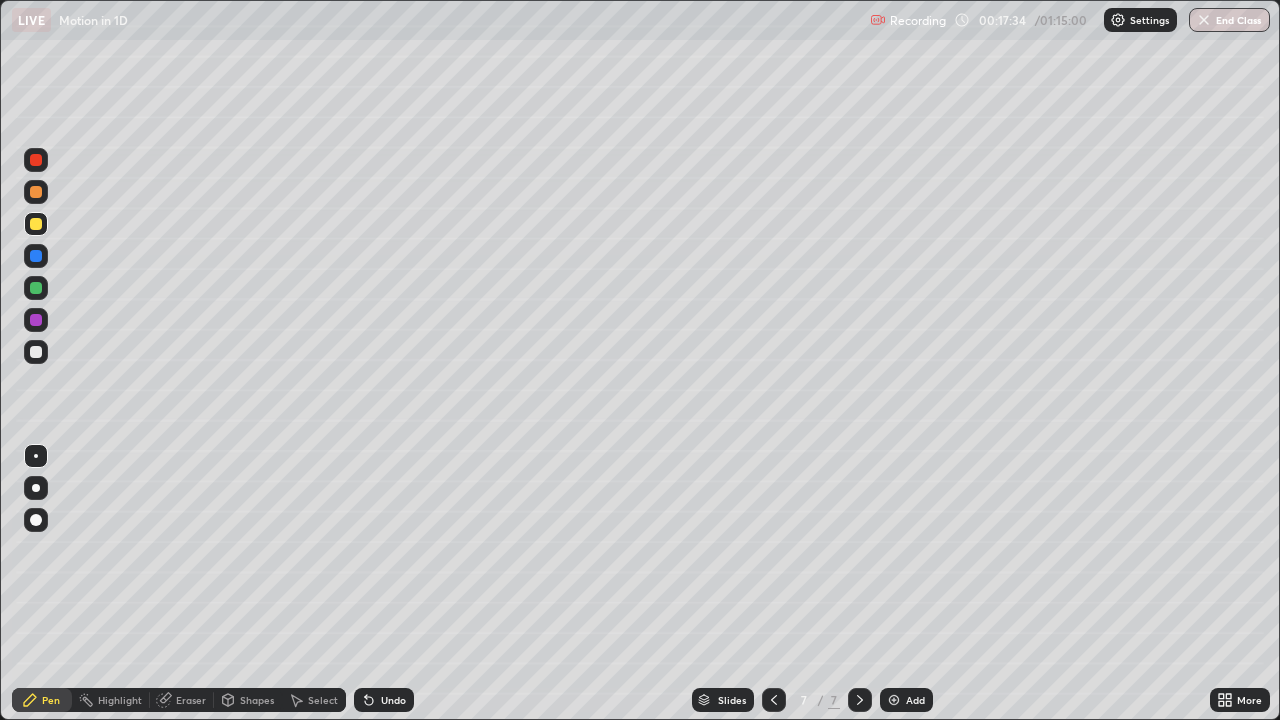 click on "Add" at bounding box center [915, 700] 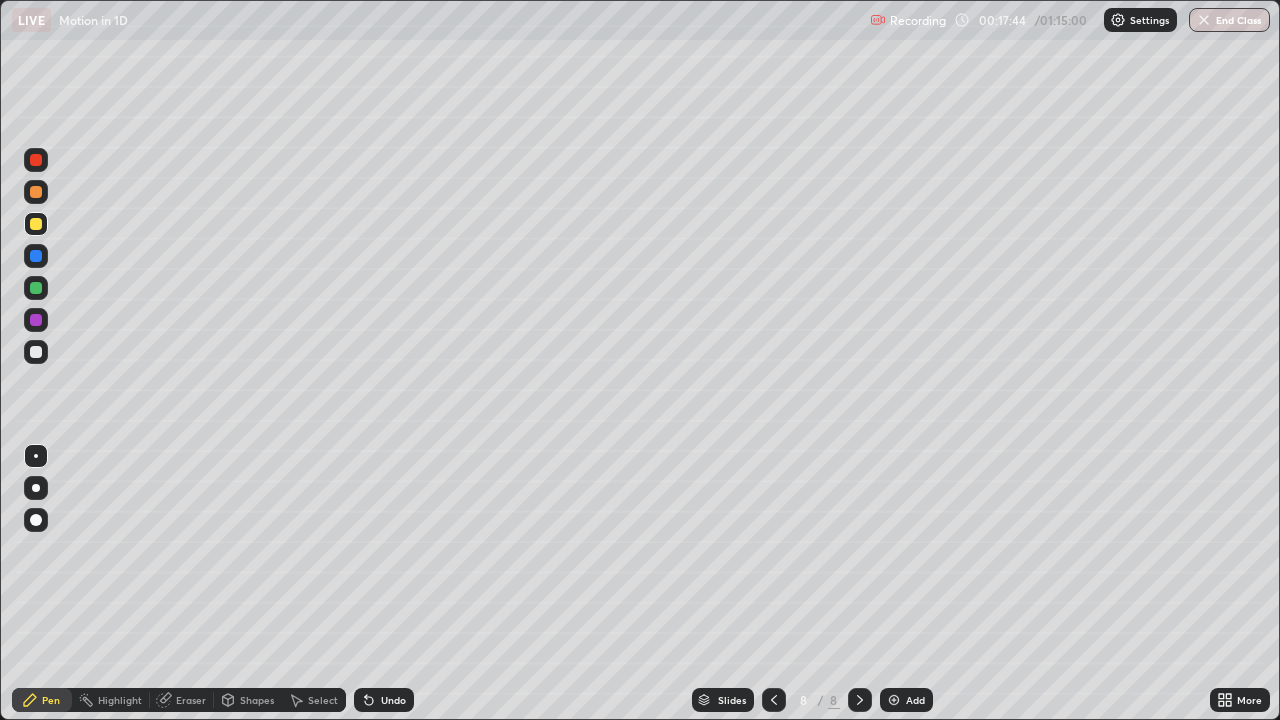 click at bounding box center (36, 352) 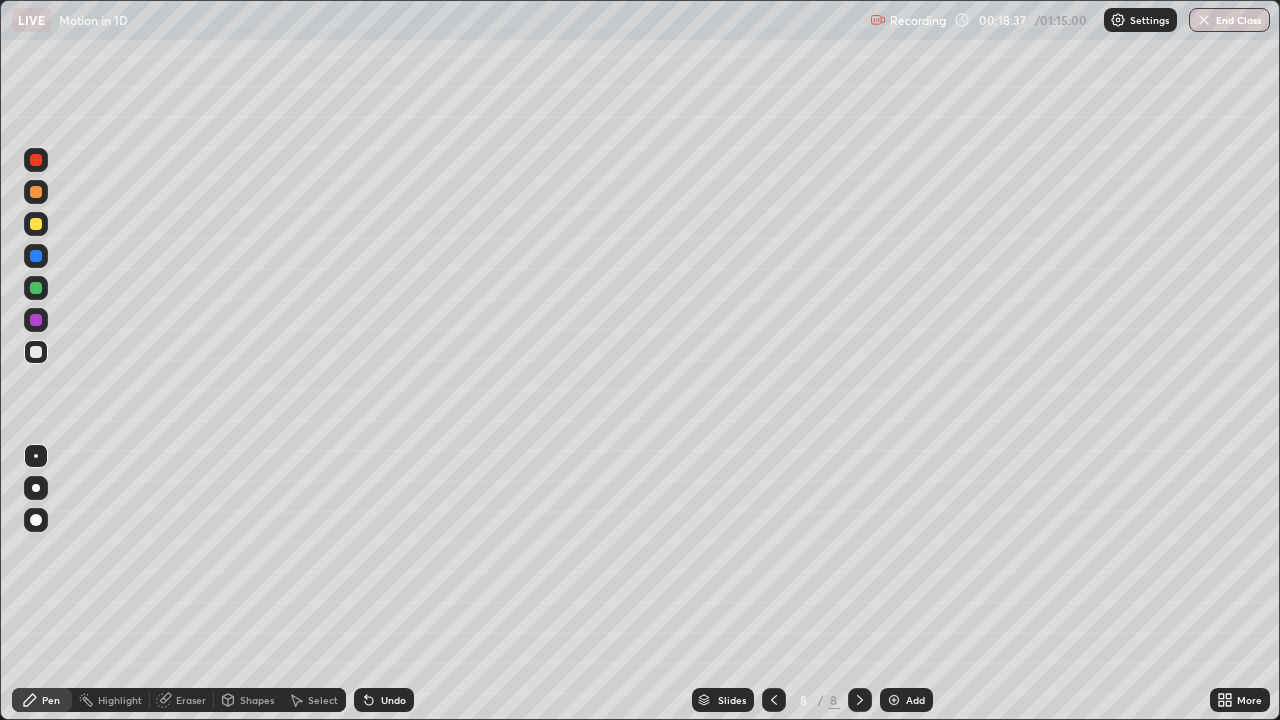 click on "Add" at bounding box center (915, 700) 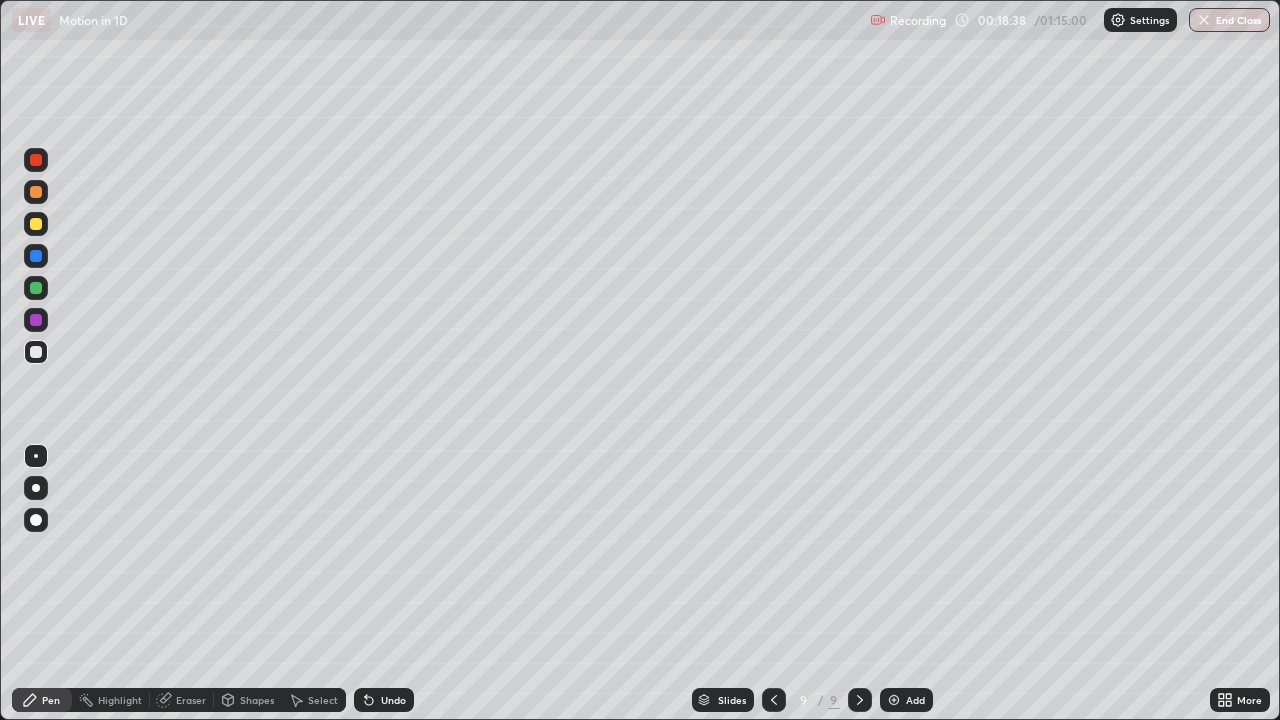 click at bounding box center [36, 224] 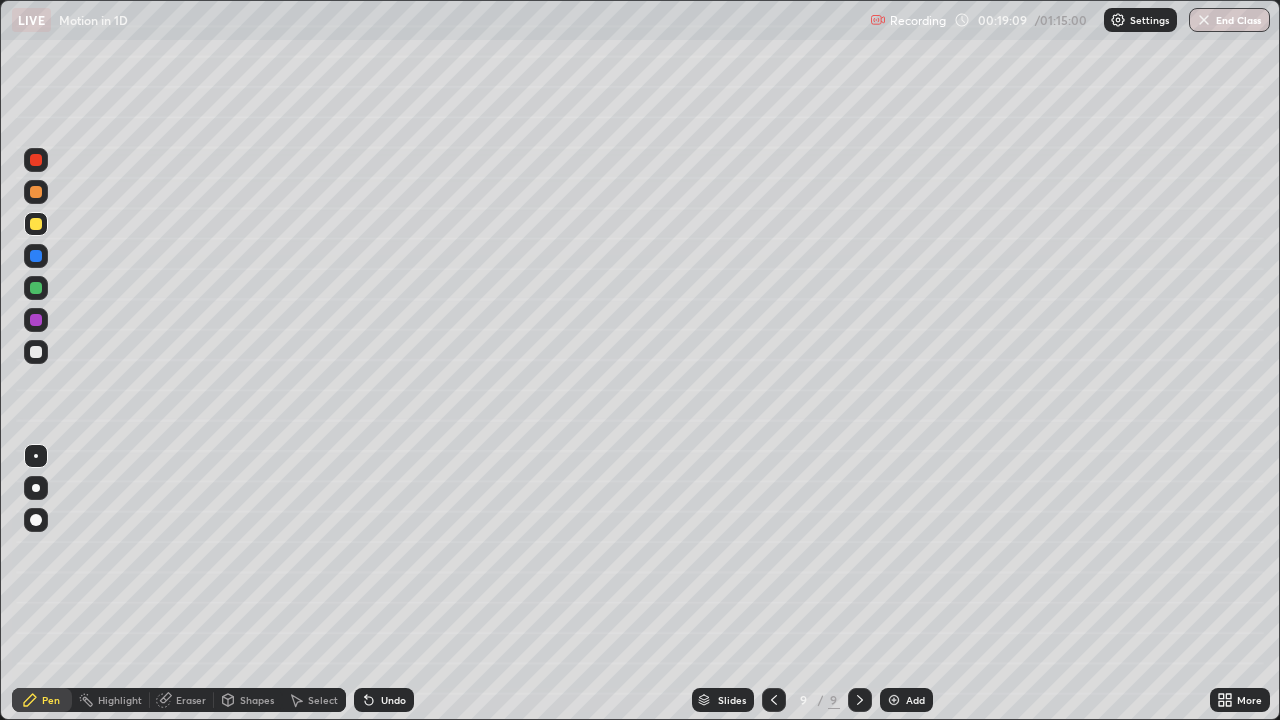 click at bounding box center (36, 352) 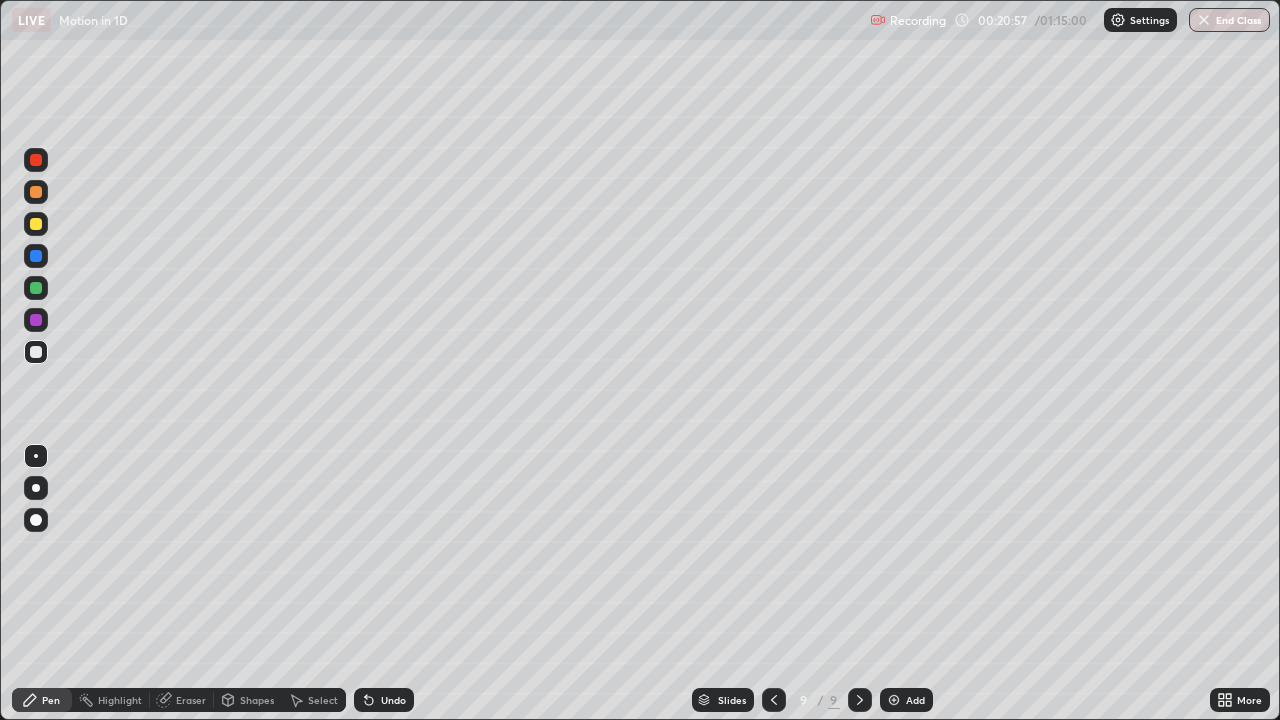 click at bounding box center [36, 288] 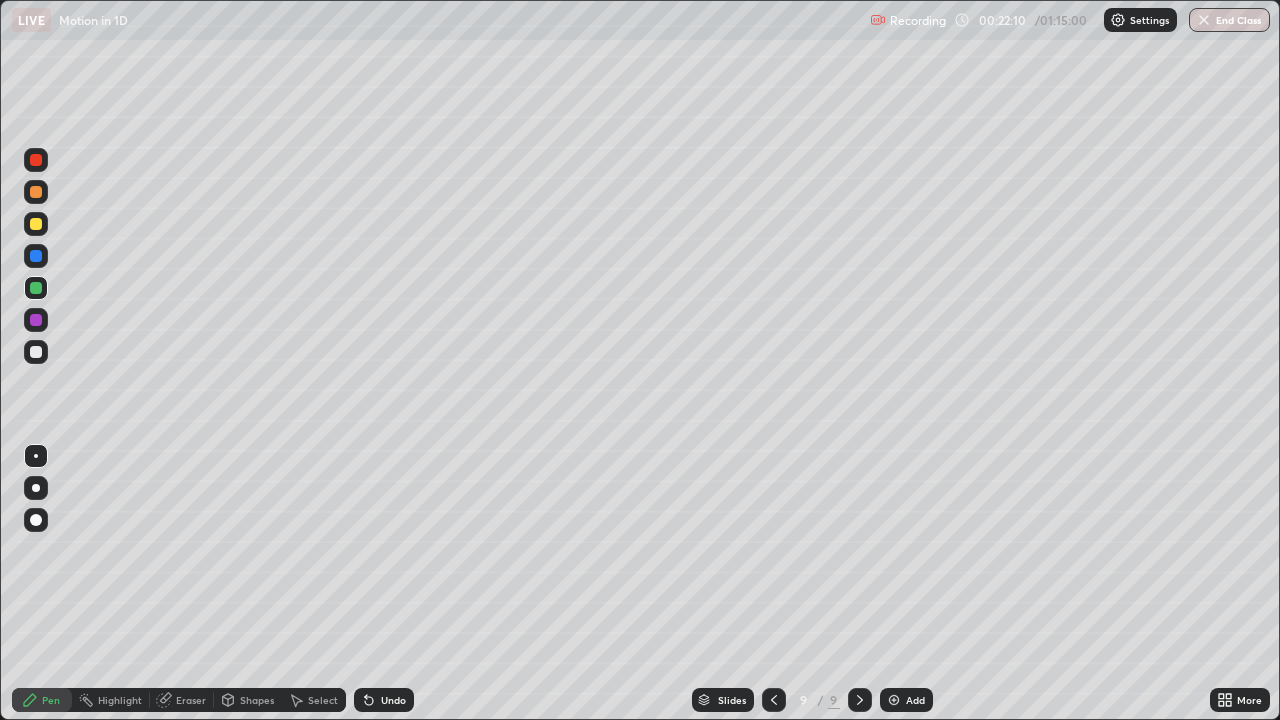 click on "Add" at bounding box center (915, 700) 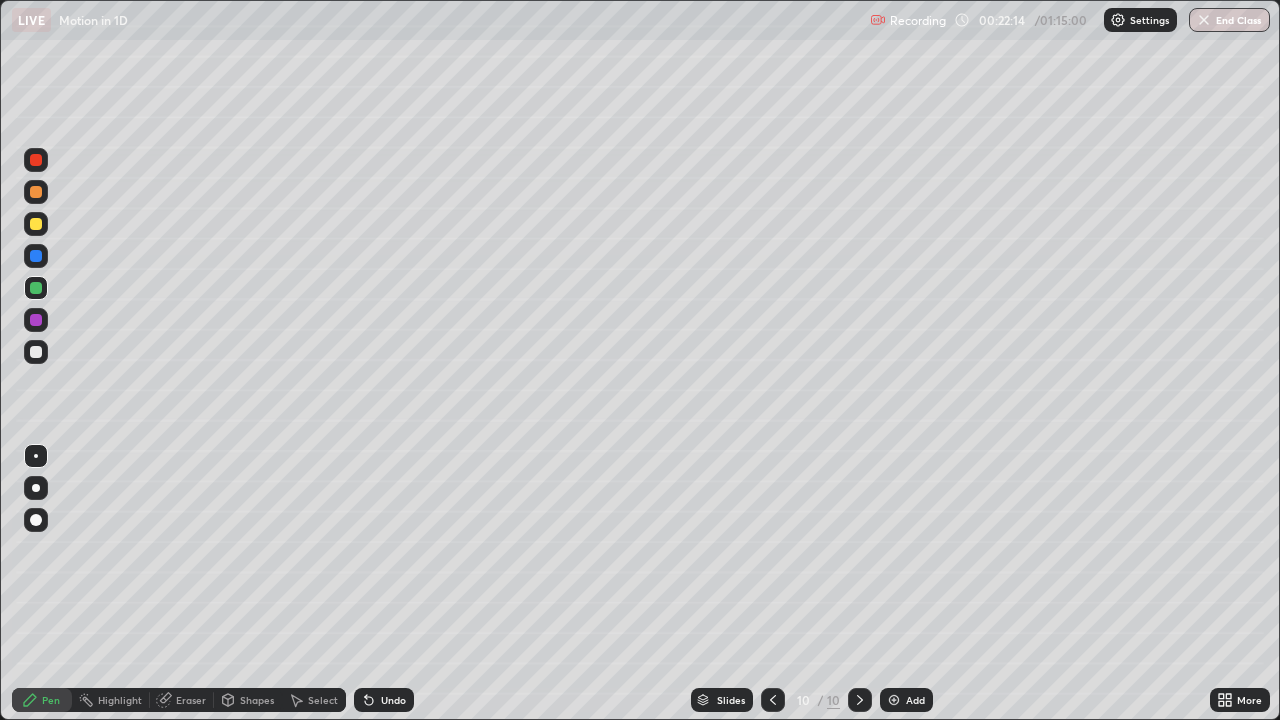 click at bounding box center [36, 224] 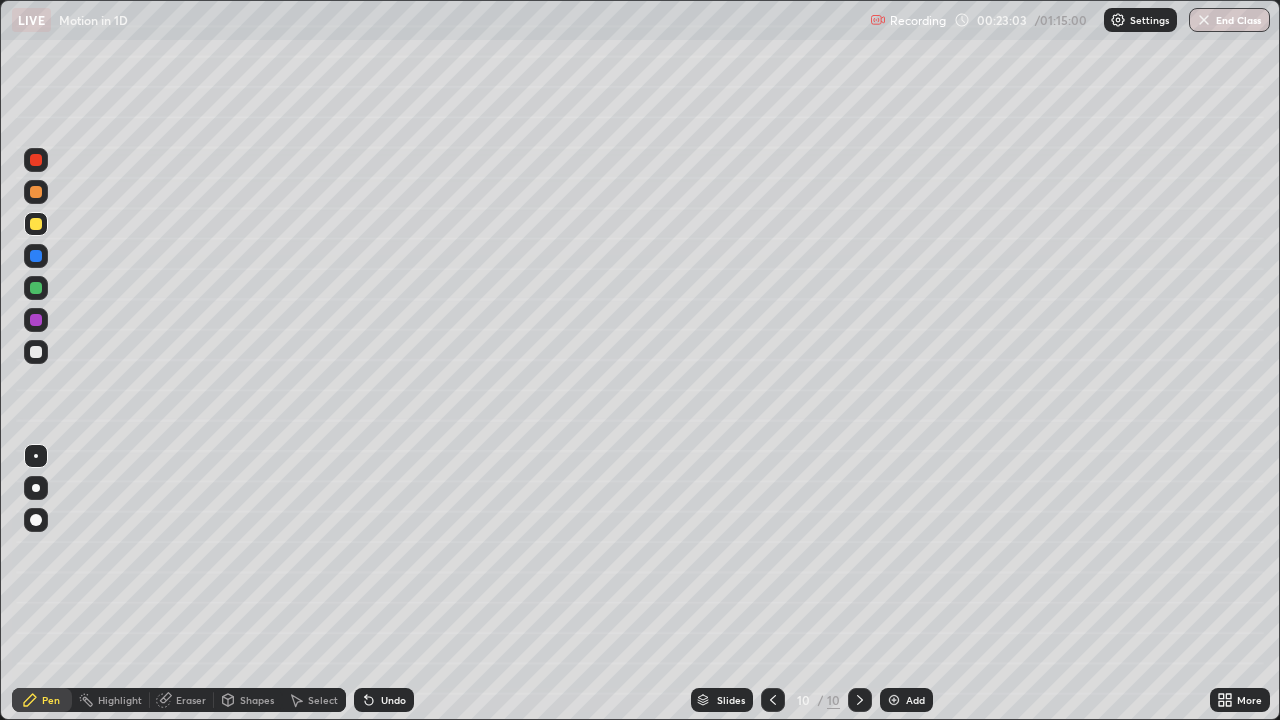 click at bounding box center [36, 352] 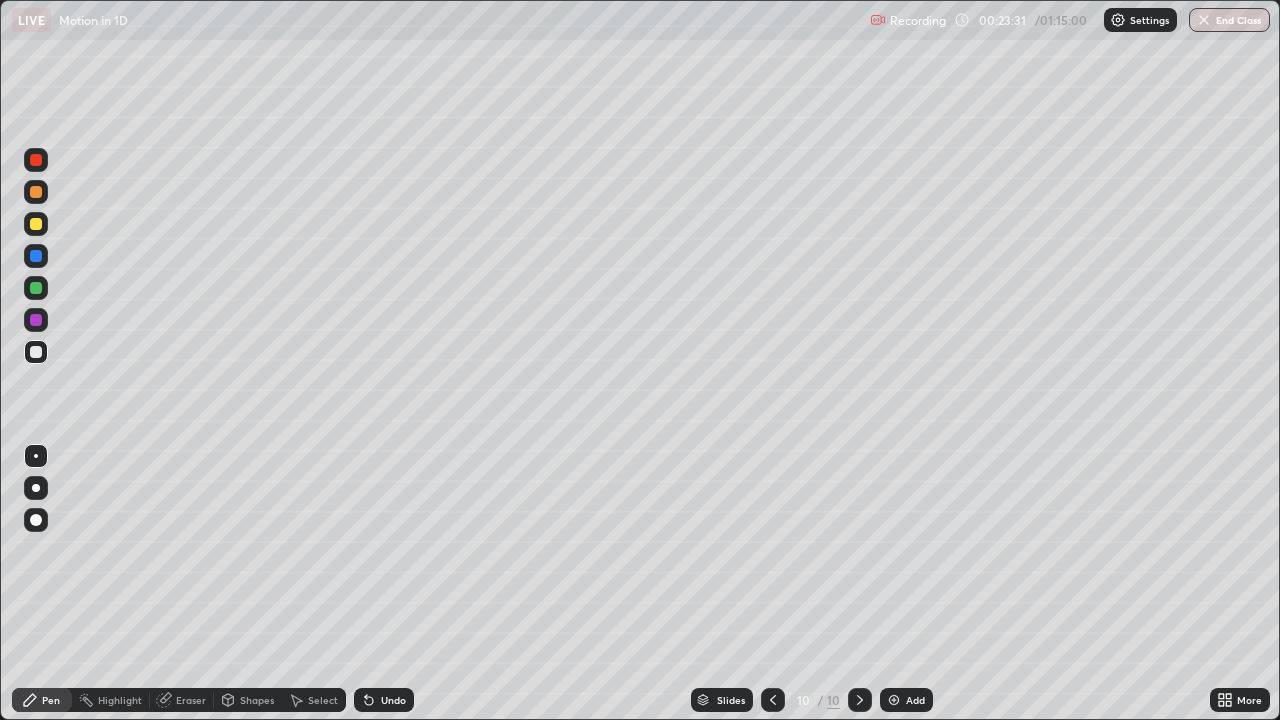click at bounding box center (36, 320) 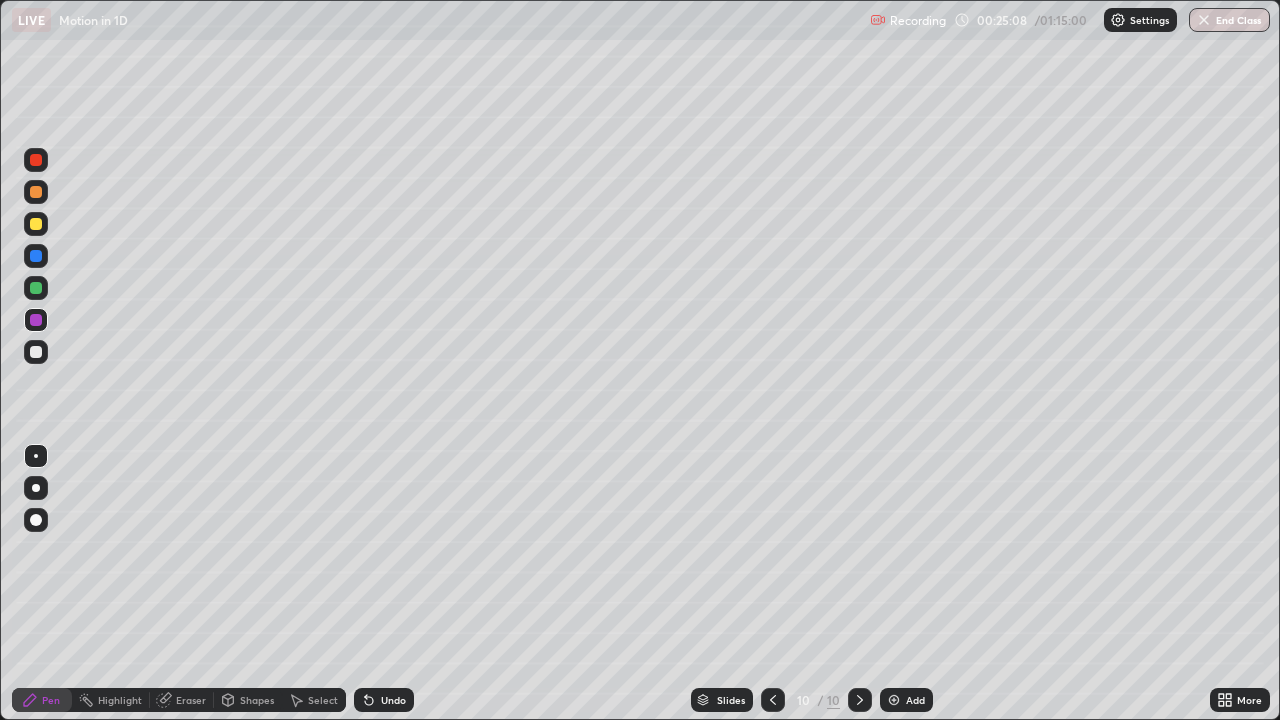 click on "Add" at bounding box center (915, 700) 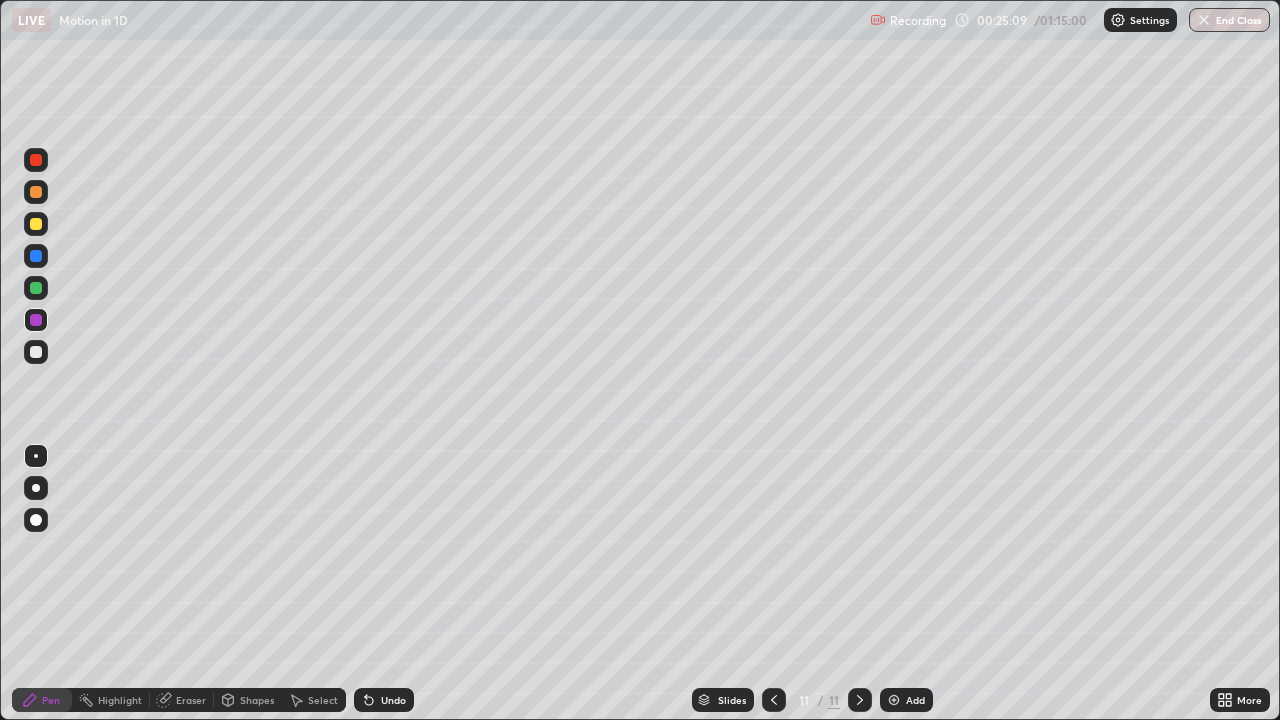click at bounding box center [36, 224] 